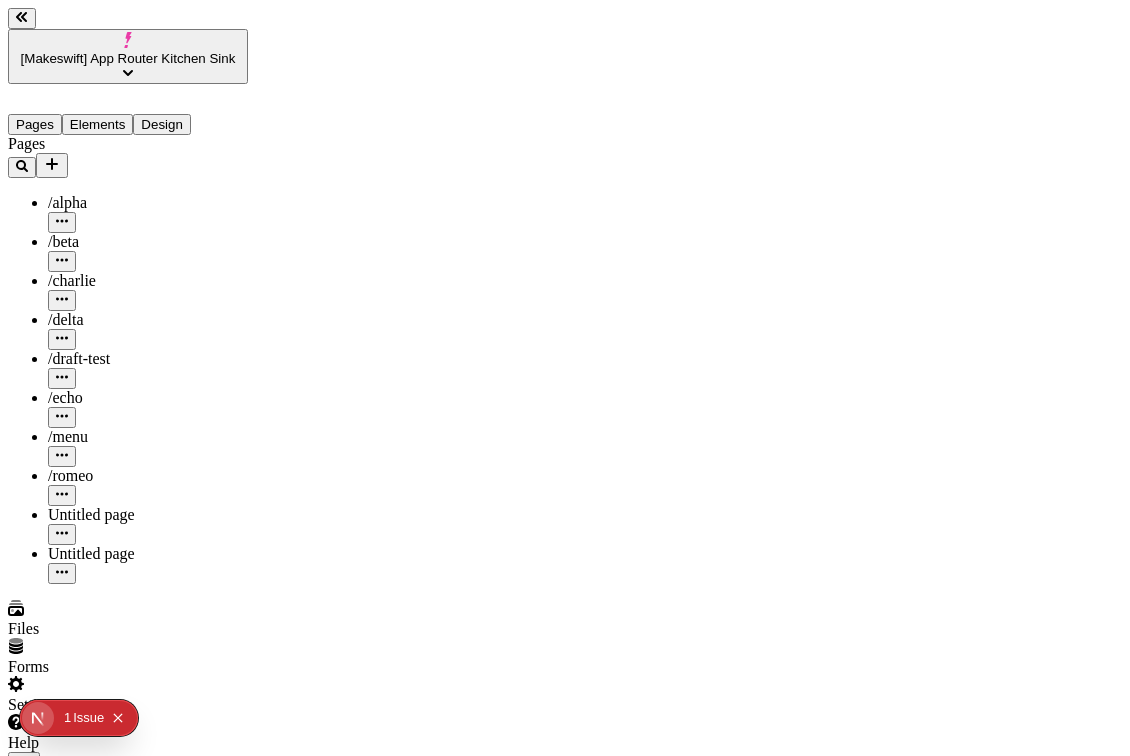 scroll, scrollTop: 0, scrollLeft: 0, axis: both 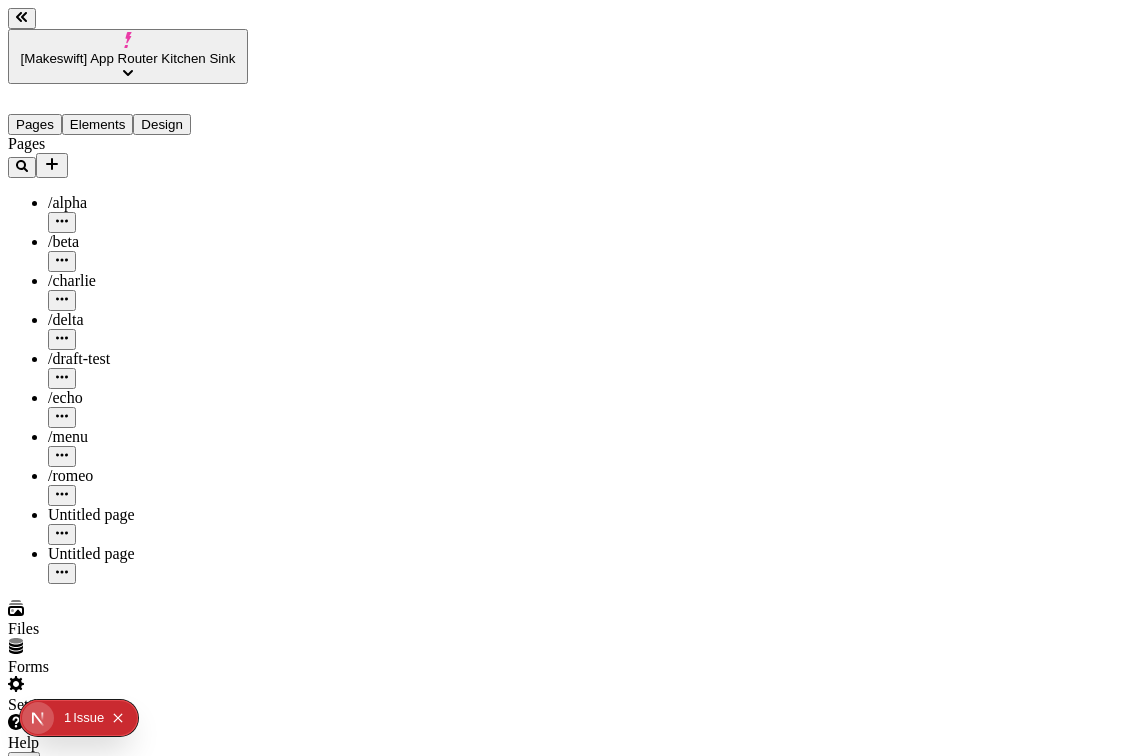 click at bounding box center (24, 764) 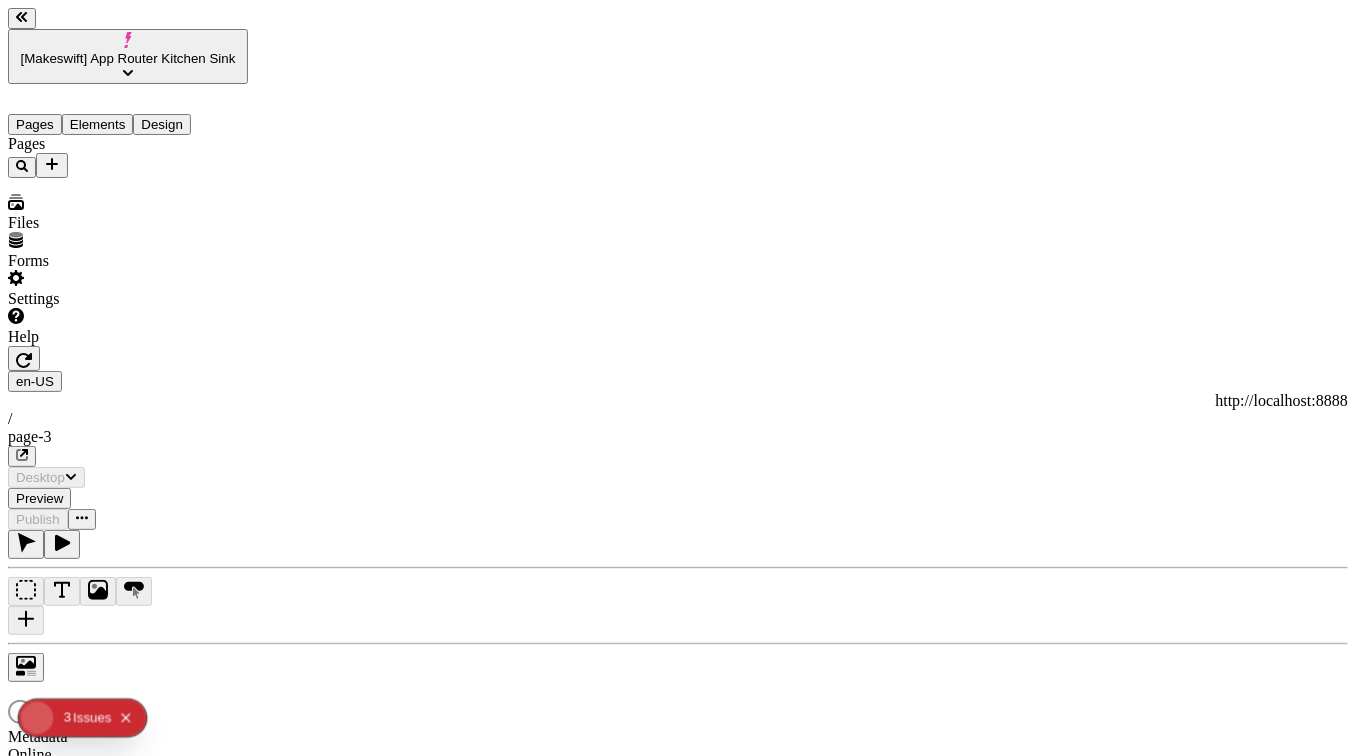 scroll, scrollTop: 0, scrollLeft: 0, axis: both 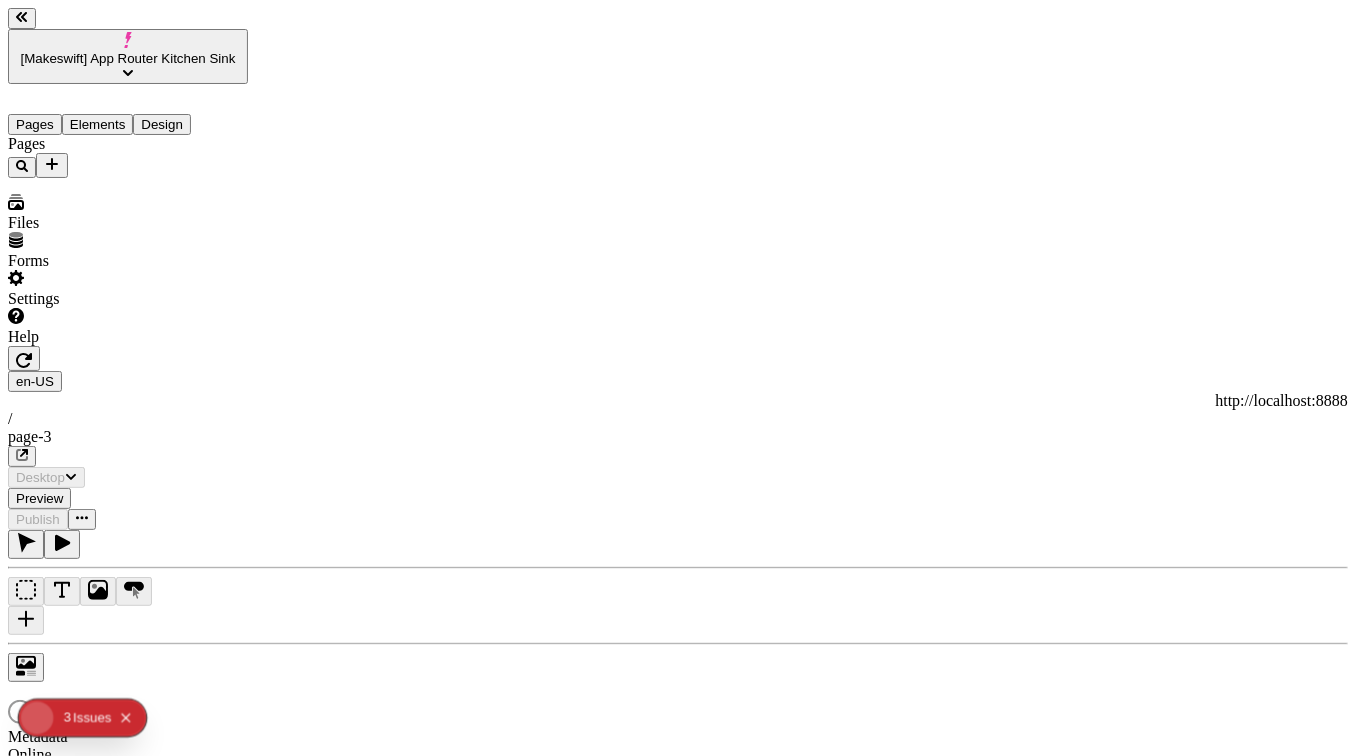 type on "/page-3" 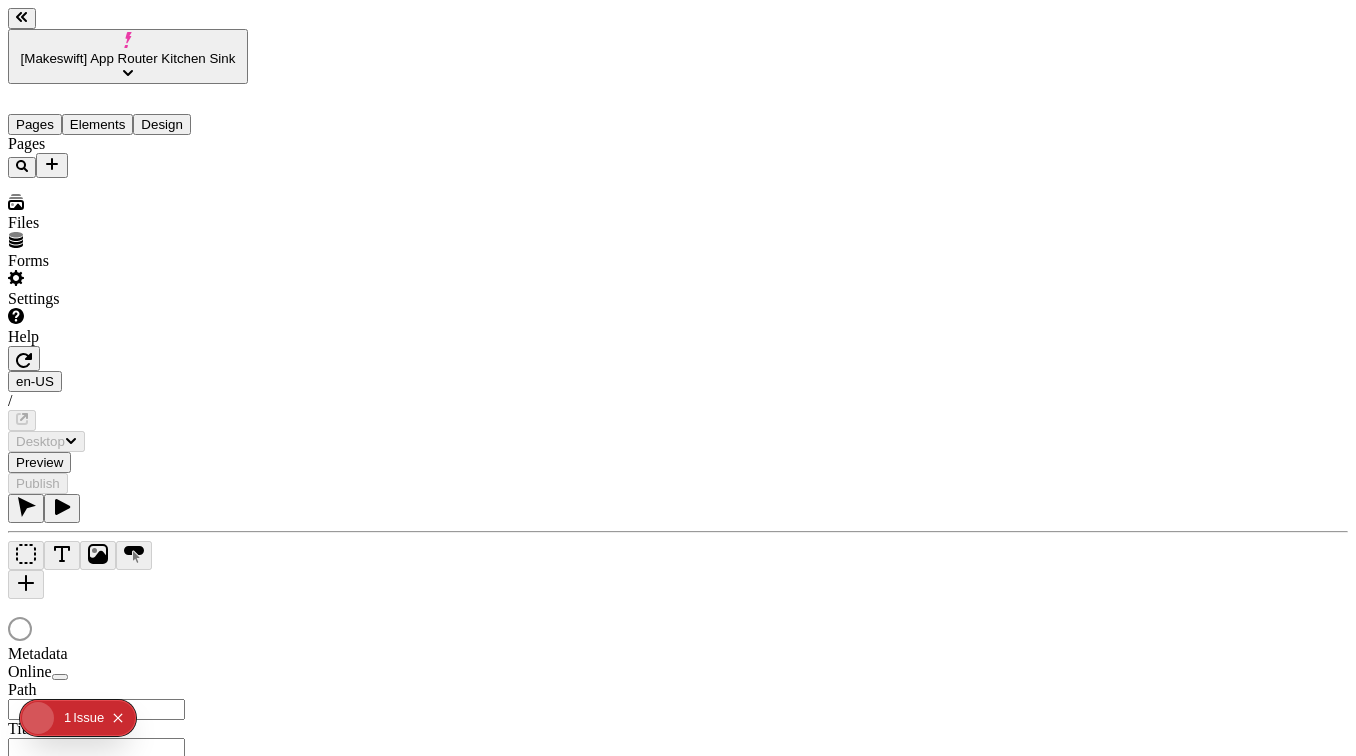 scroll, scrollTop: 0, scrollLeft: 0, axis: both 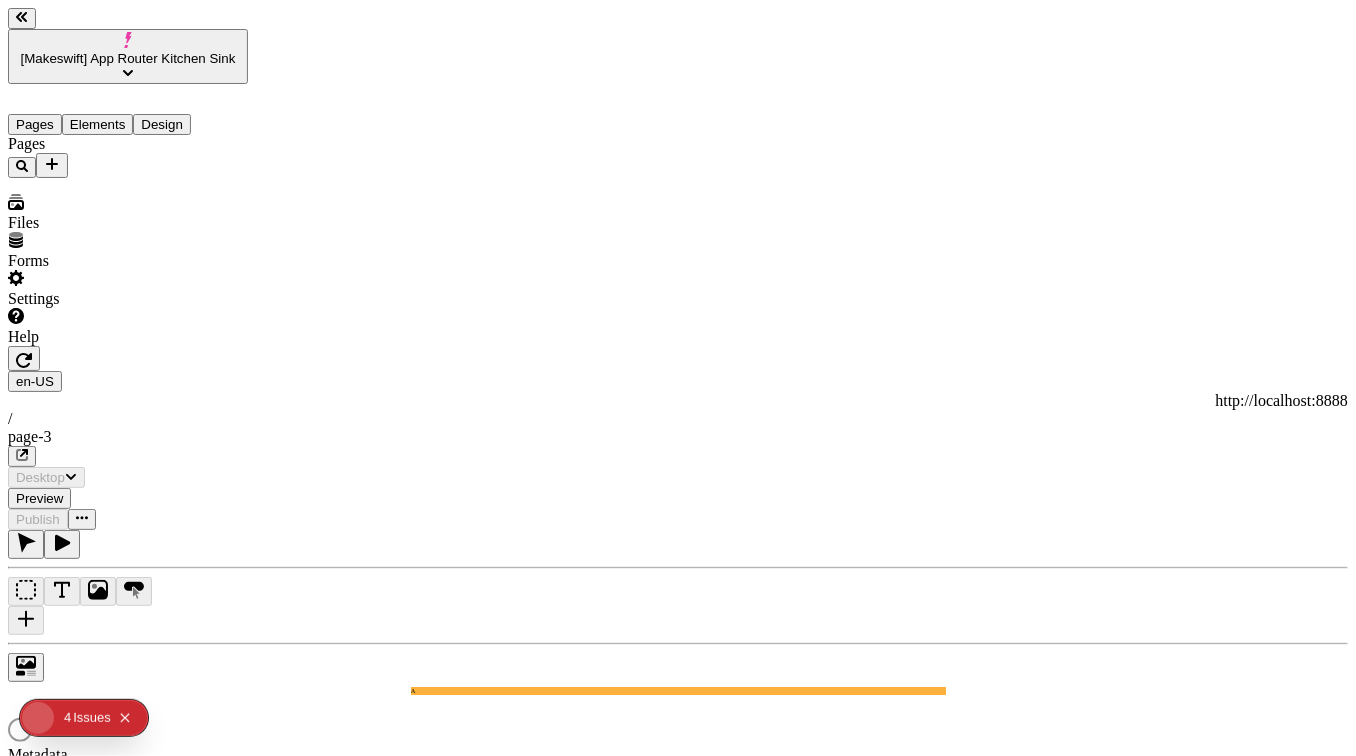 type on "/page-3" 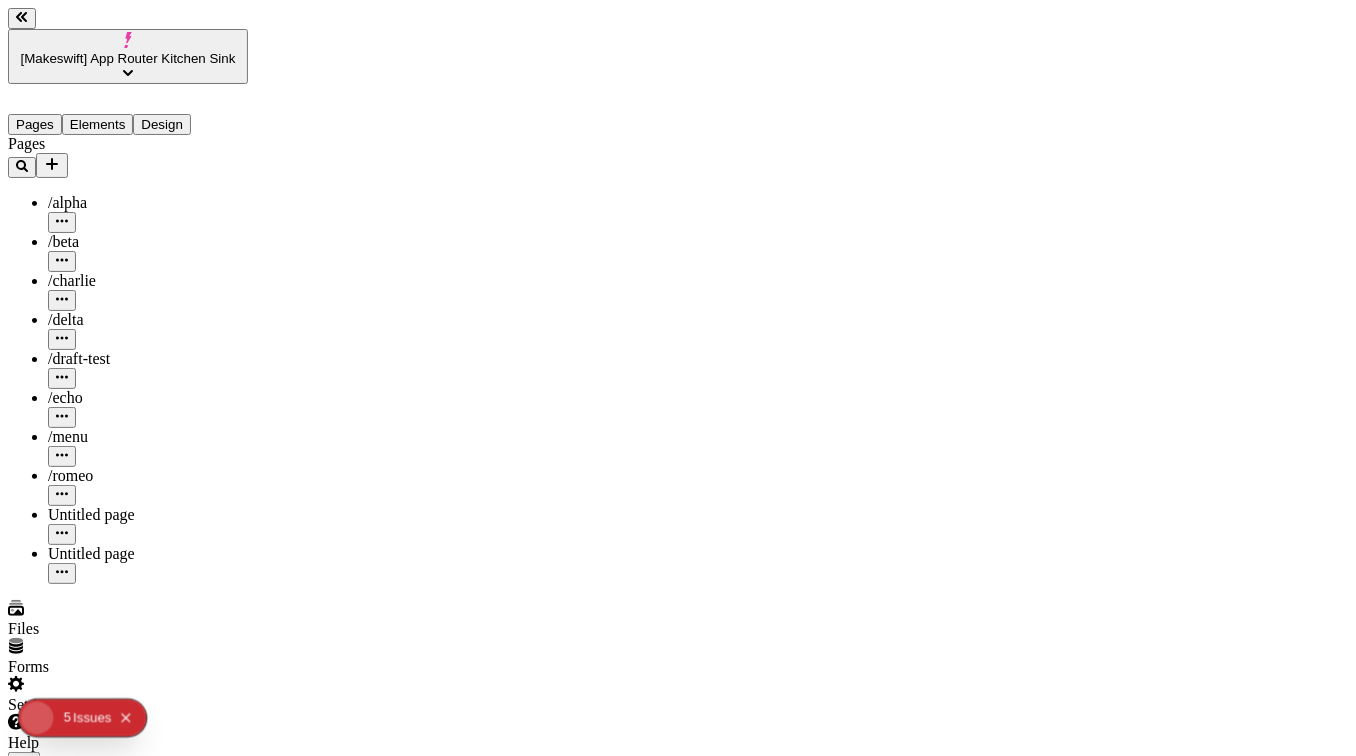 scroll, scrollTop: 0, scrollLeft: 0, axis: both 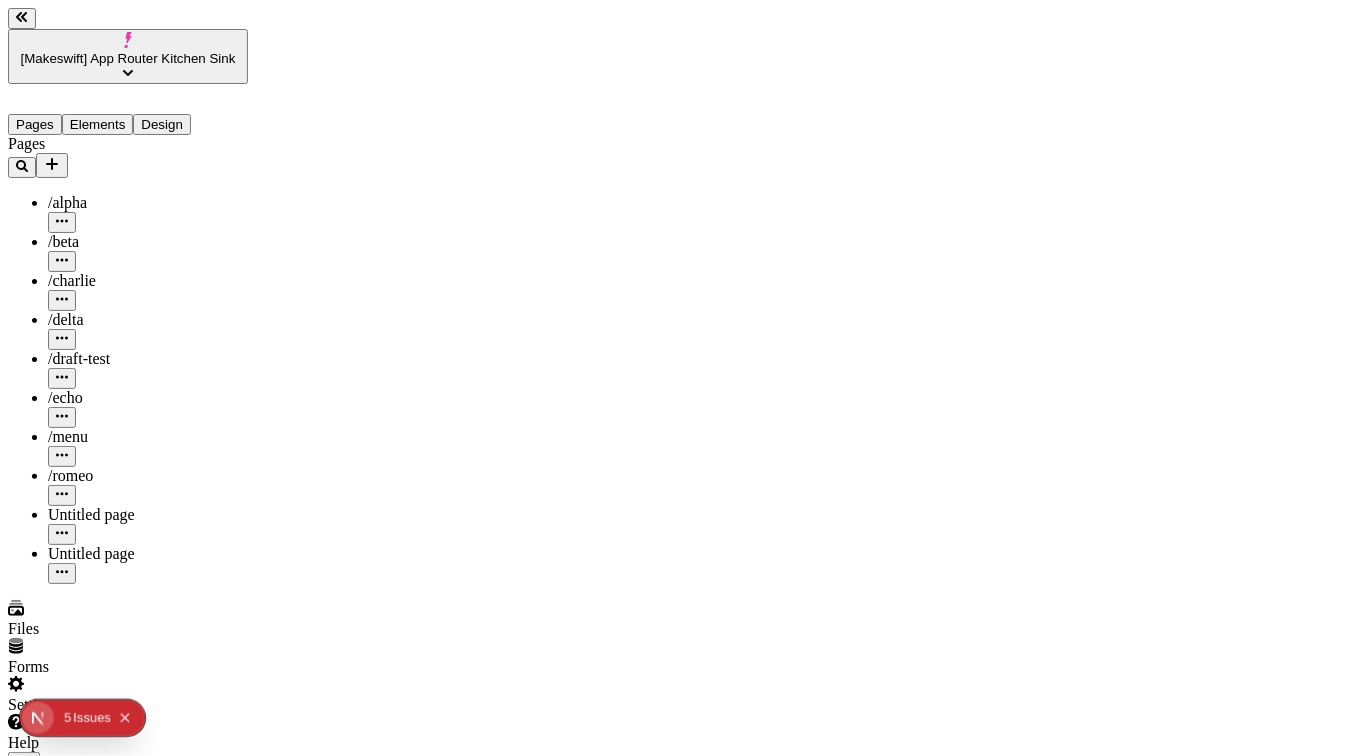 click at bounding box center (24, 764) 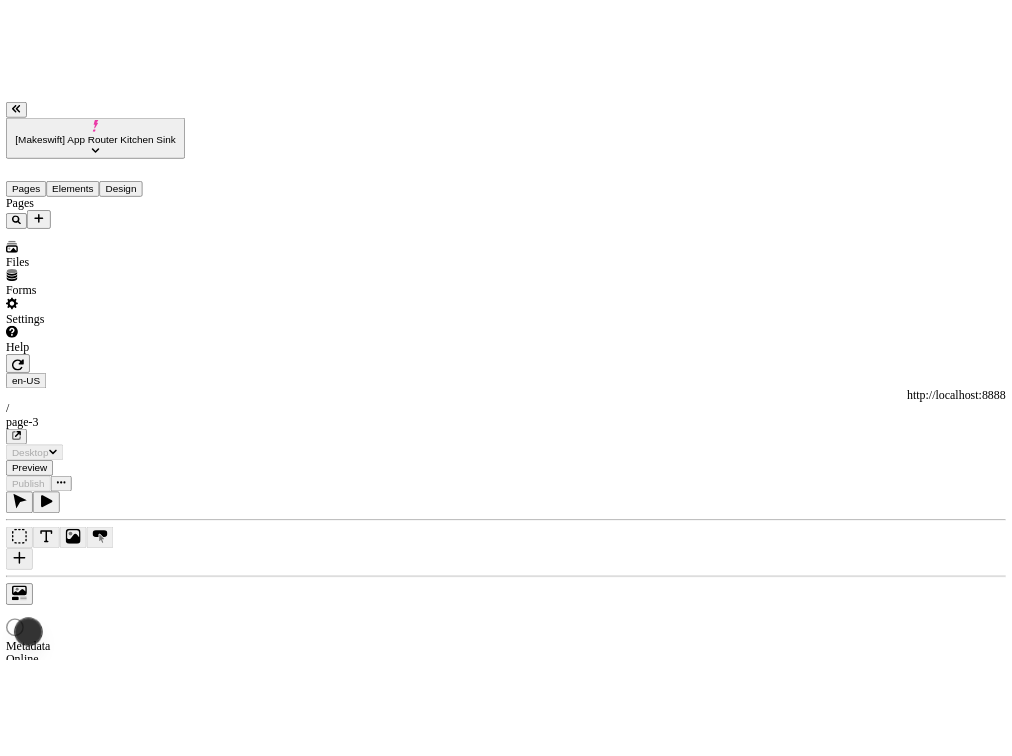 scroll, scrollTop: 0, scrollLeft: 0, axis: both 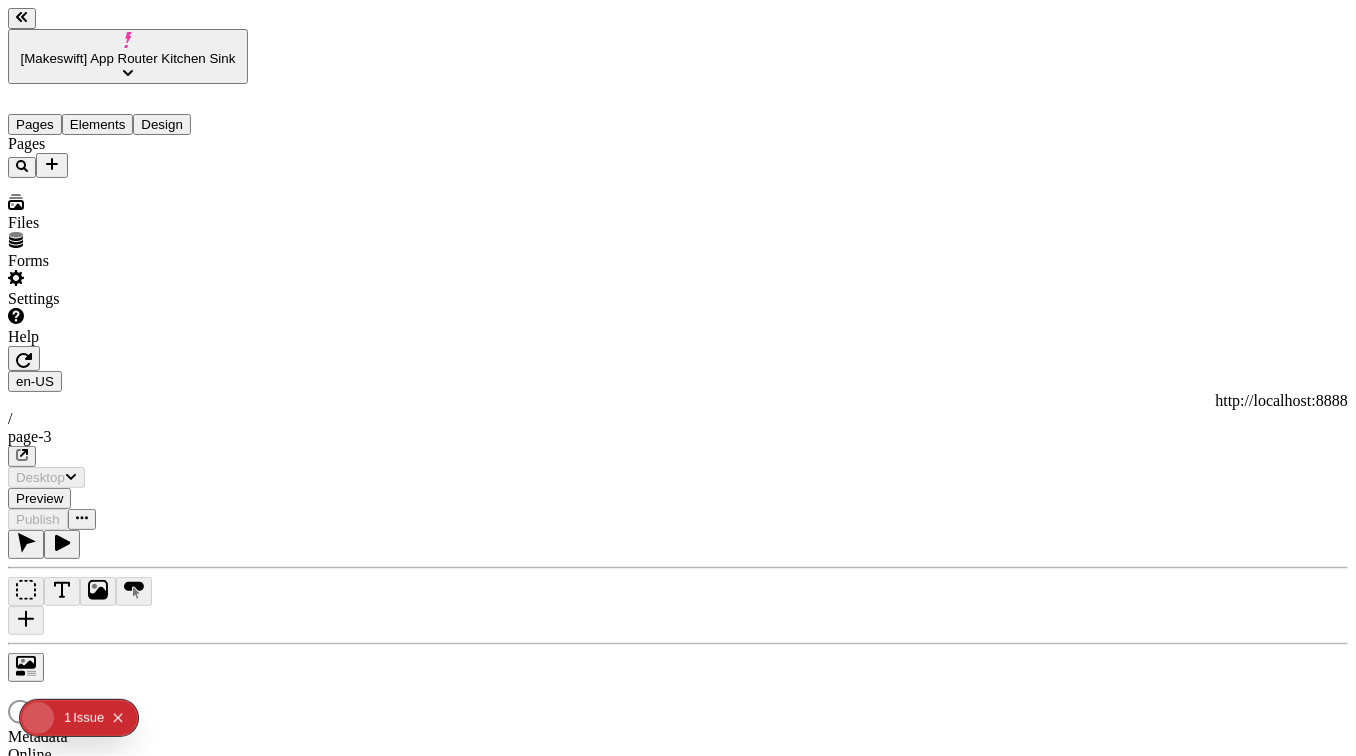 type on "/page-3" 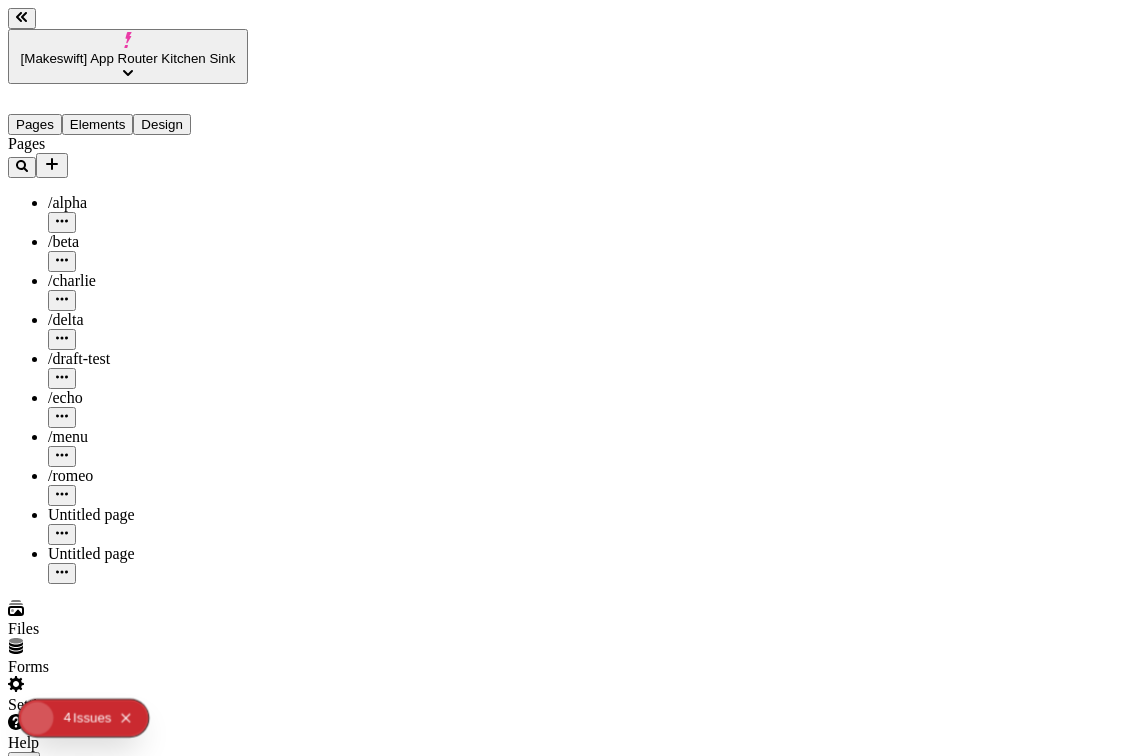 click 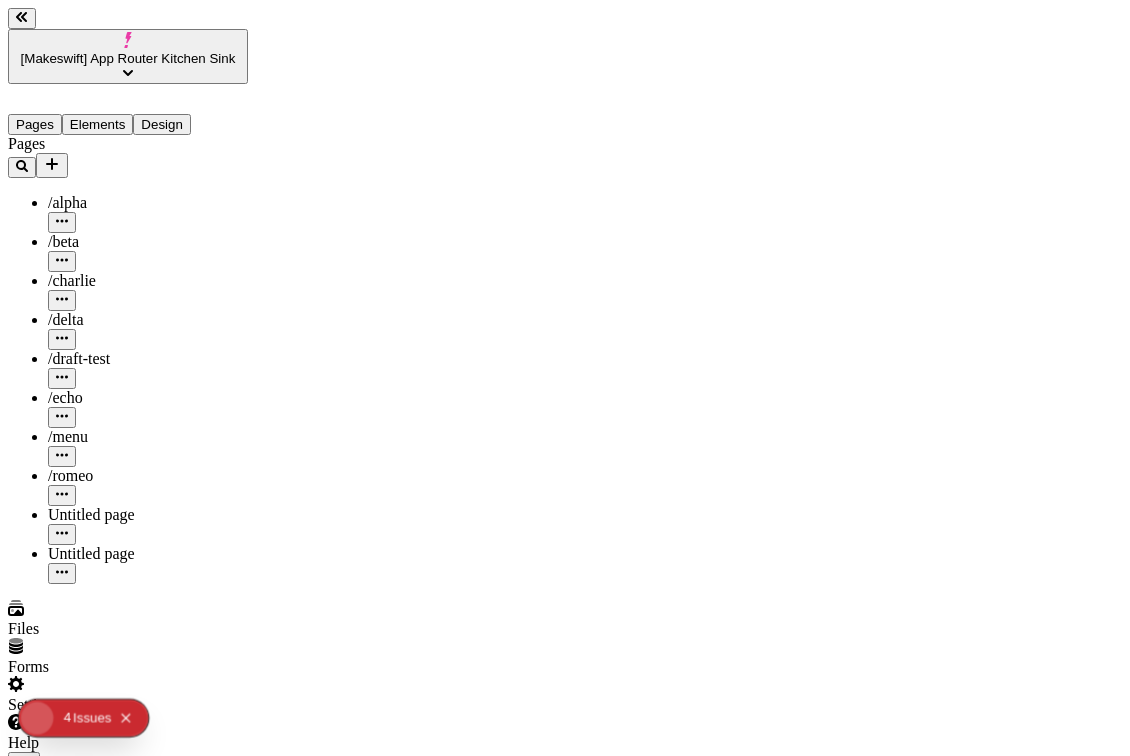 click 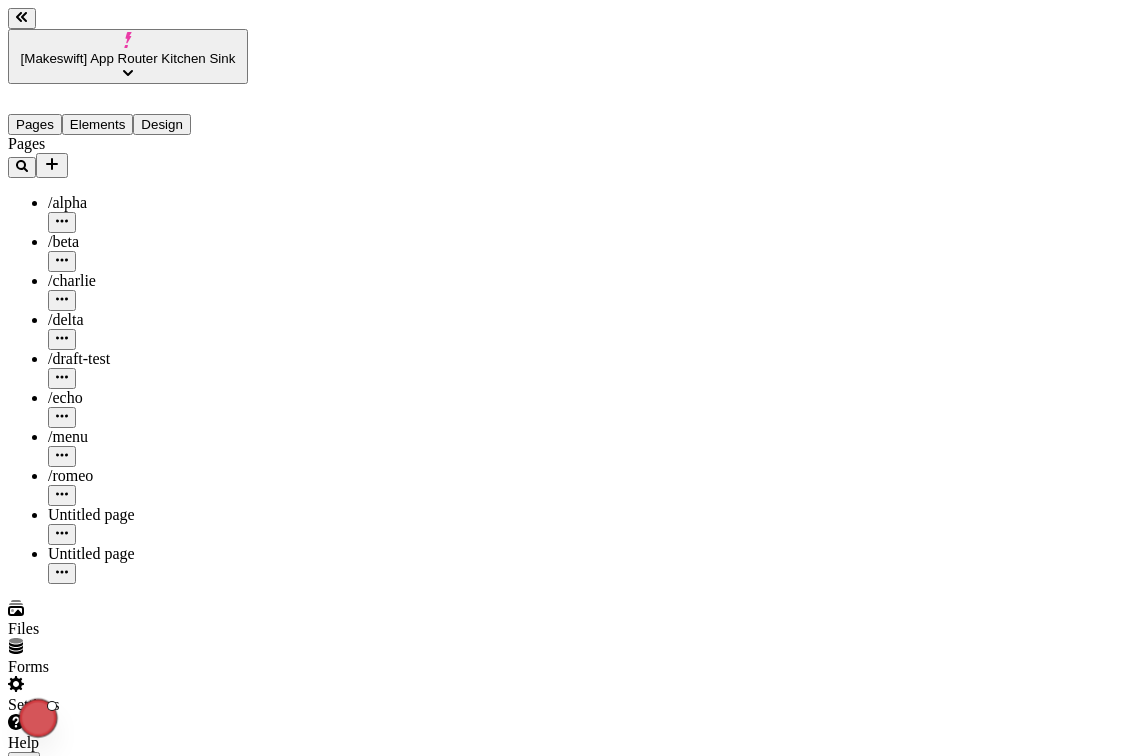 click 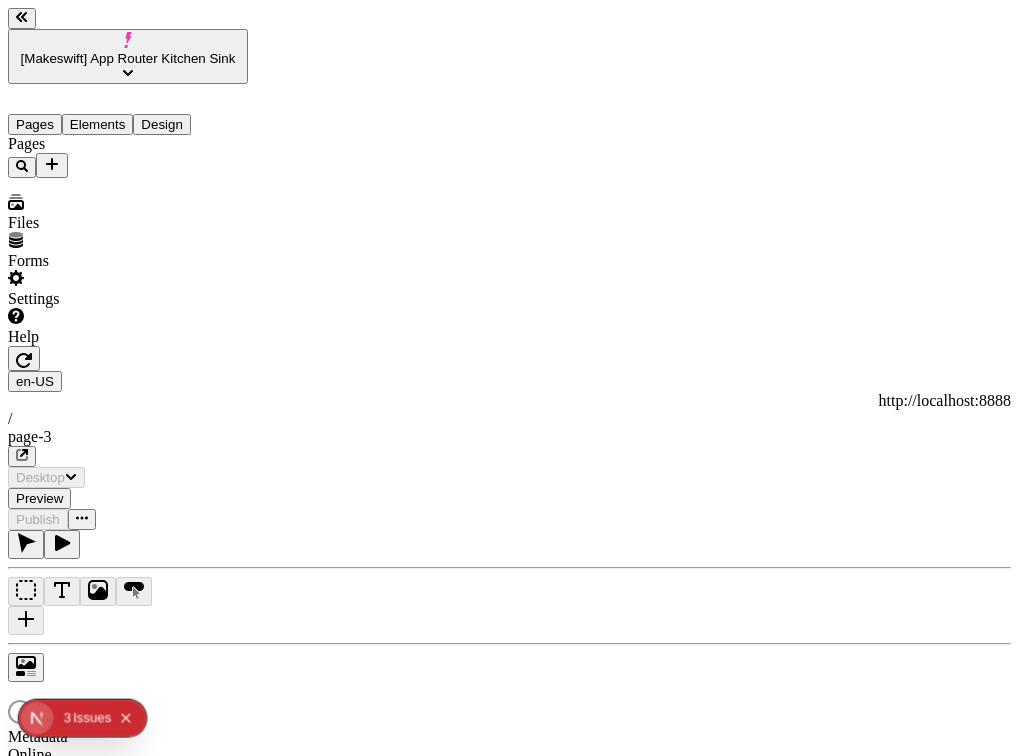 scroll, scrollTop: 0, scrollLeft: 0, axis: both 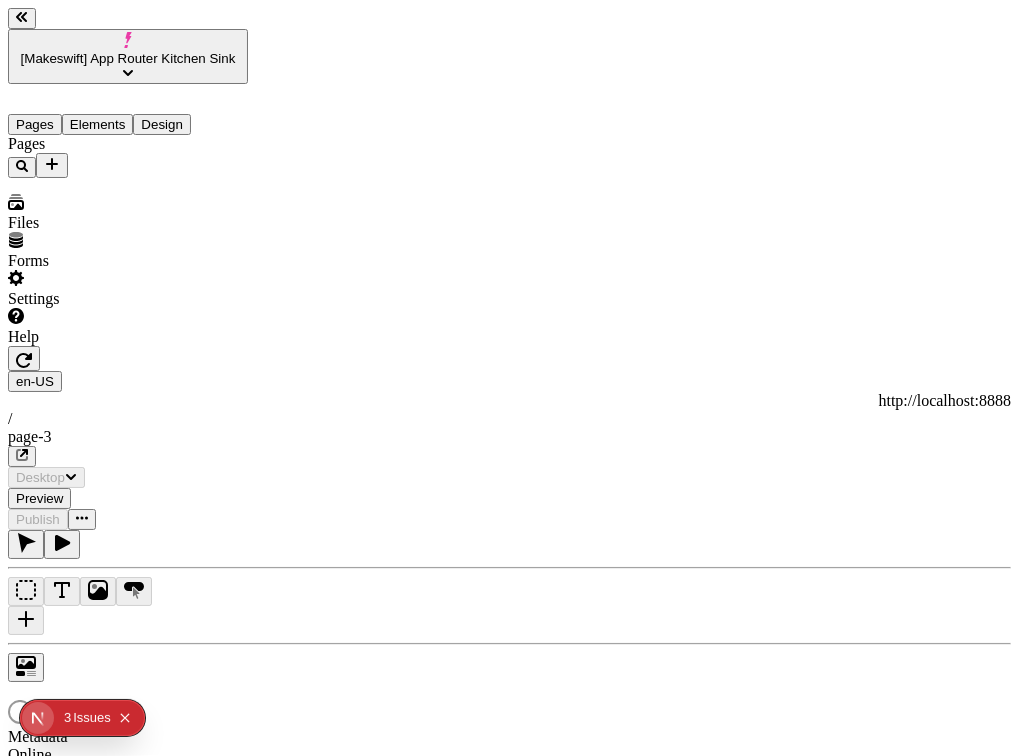 type on "/page-3" 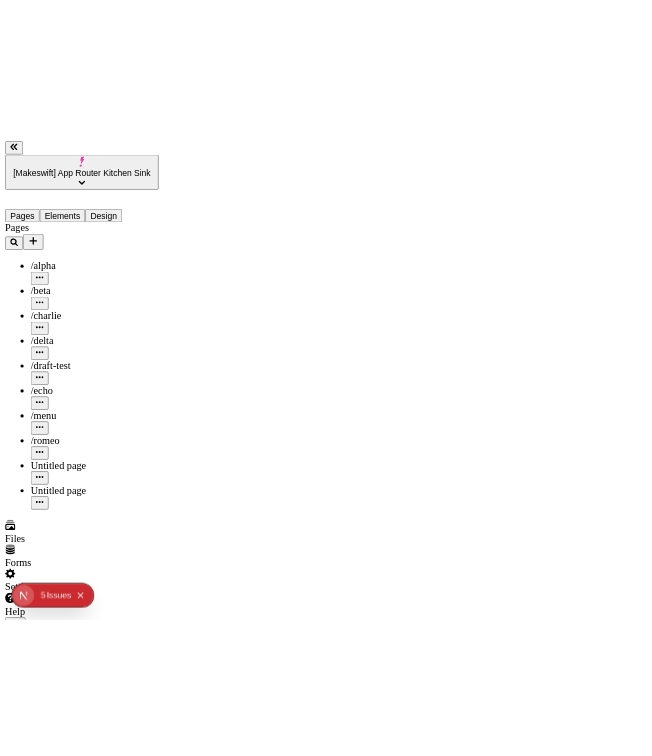 scroll, scrollTop: 0, scrollLeft: 0, axis: both 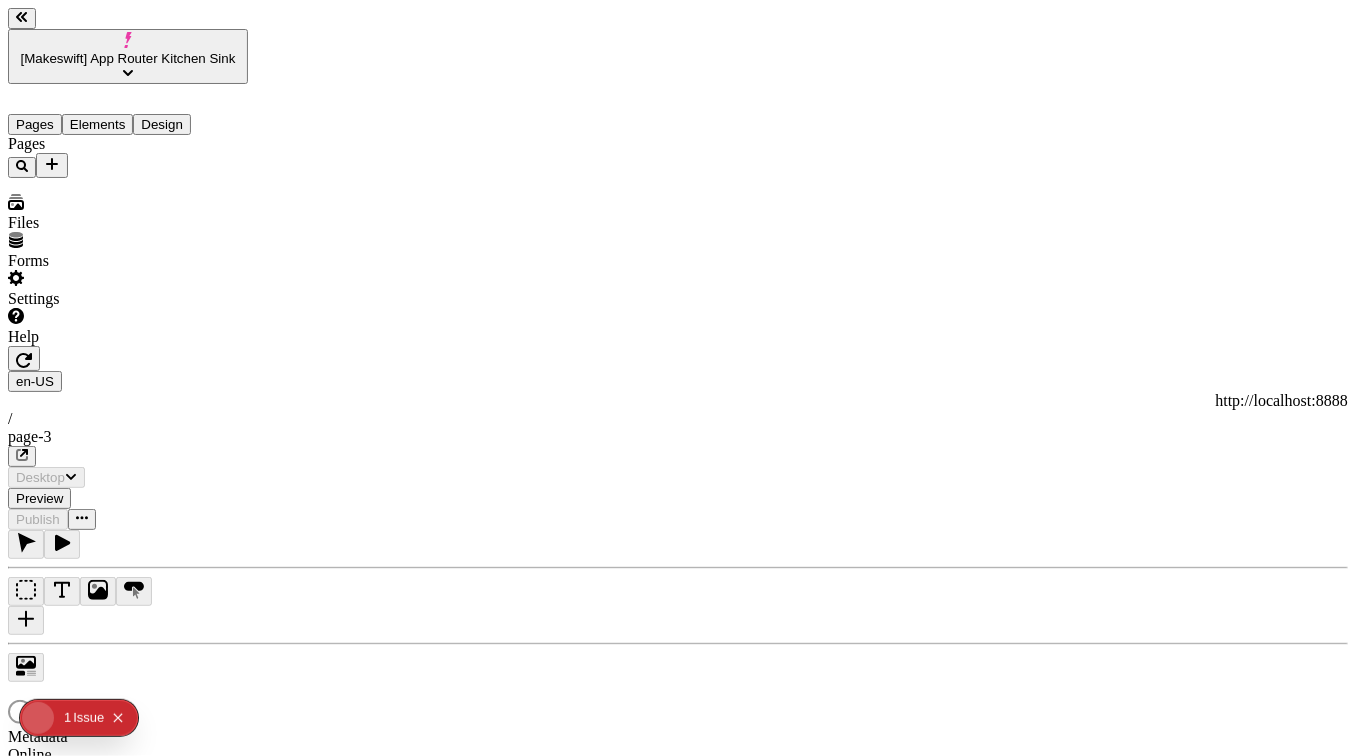 type on "/page-3" 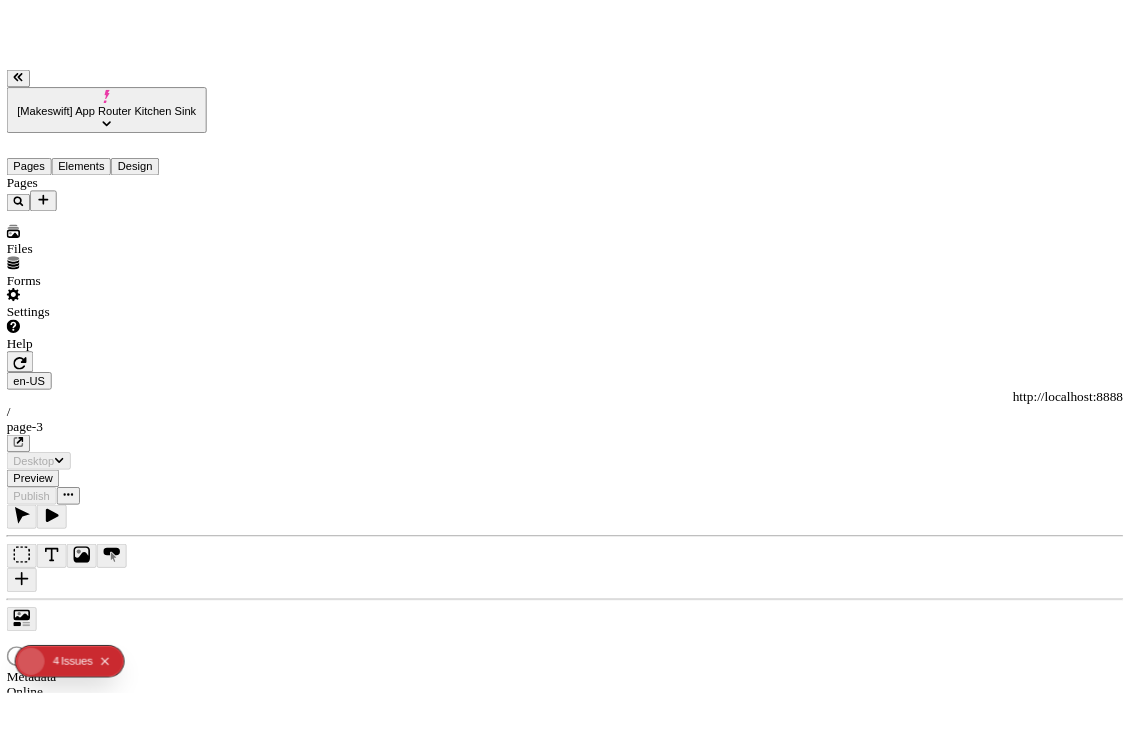 scroll, scrollTop: 0, scrollLeft: 0, axis: both 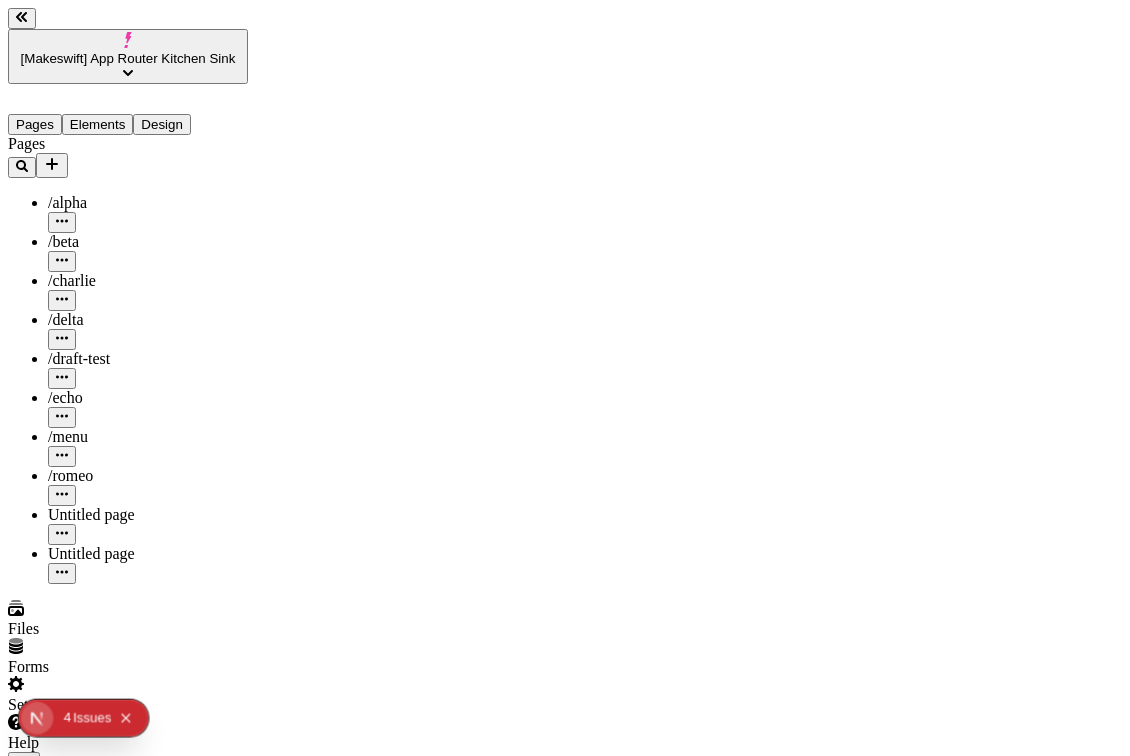 click on "[Makeswift] App Router Kitchen Sink" at bounding box center [128, 58] 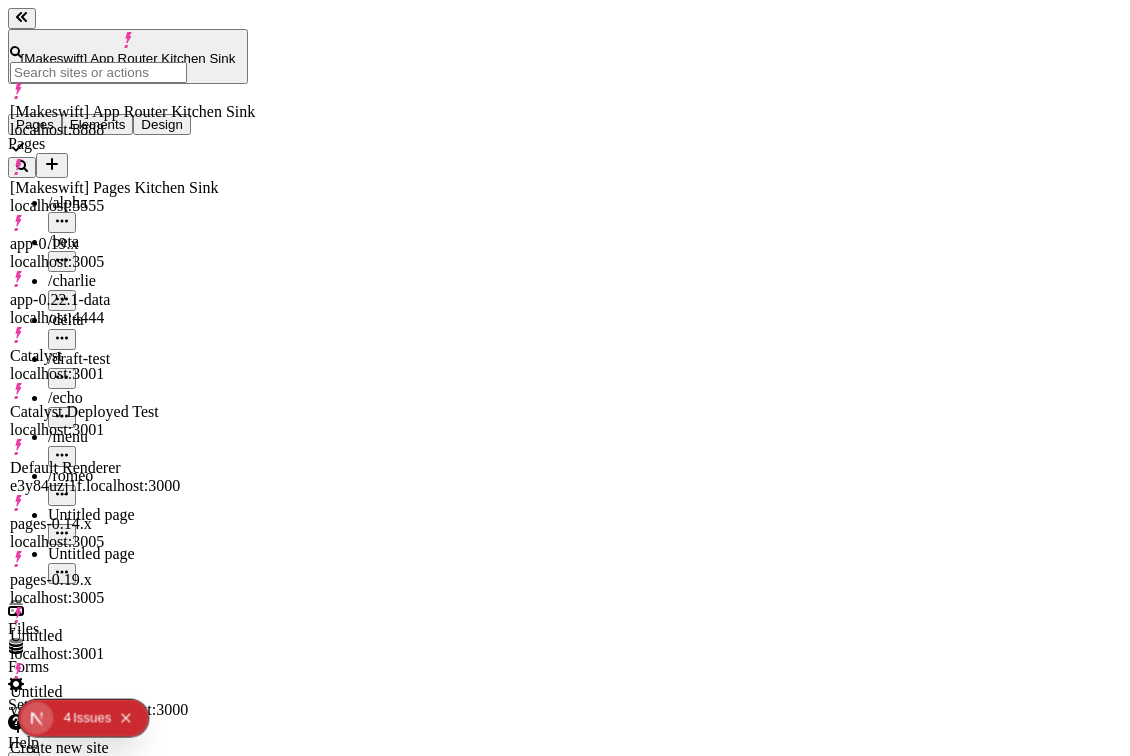 click on "Catalyst" at bounding box center (132, 356) 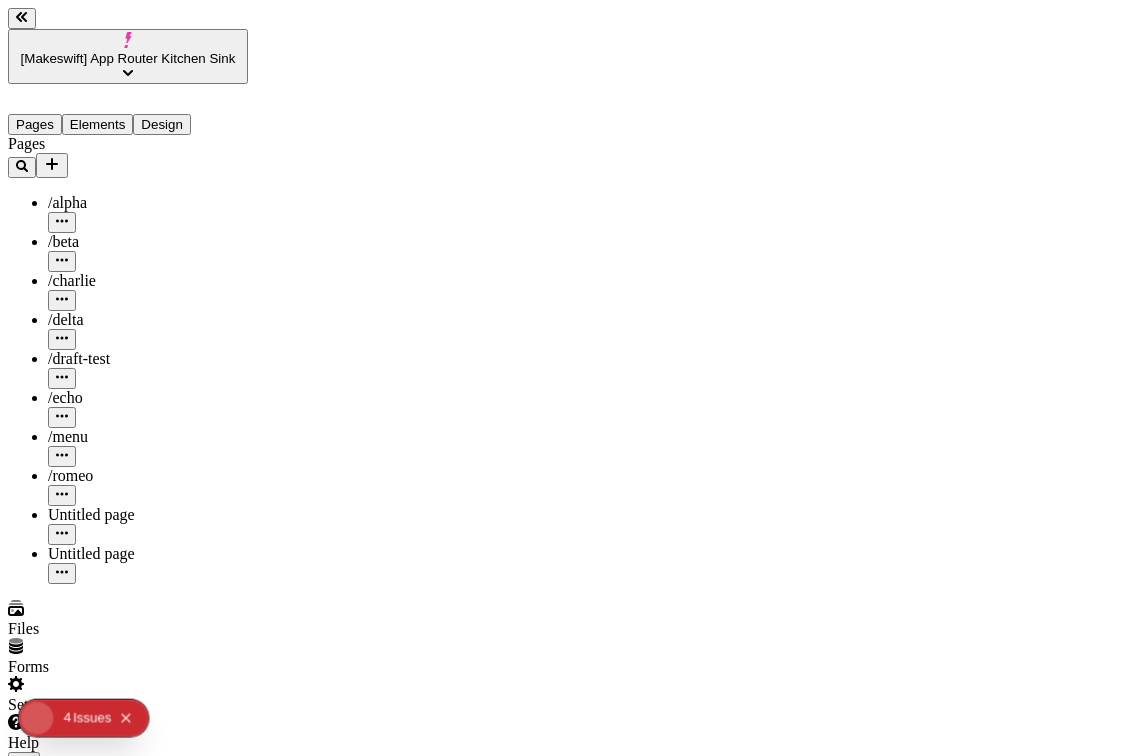 click on "[Makeswift] App Router Kitchen Sink" at bounding box center (128, 58) 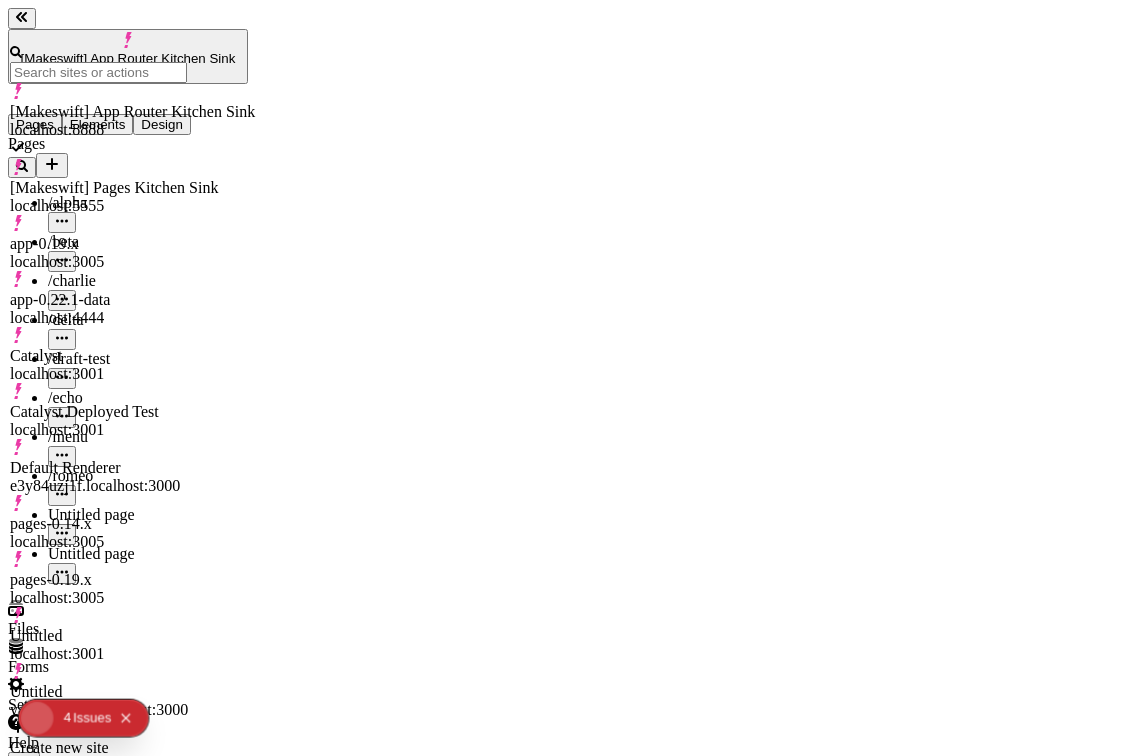 click on "Default Renderer" at bounding box center [132, 468] 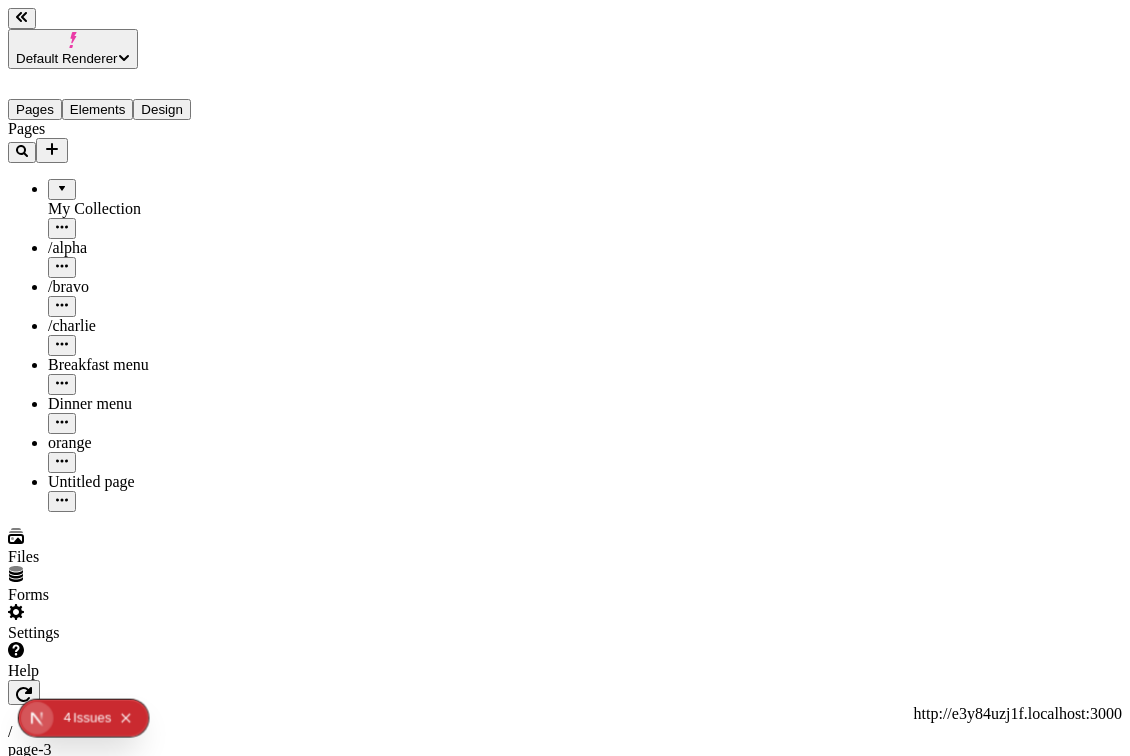 scroll, scrollTop: 0, scrollLeft: 0, axis: both 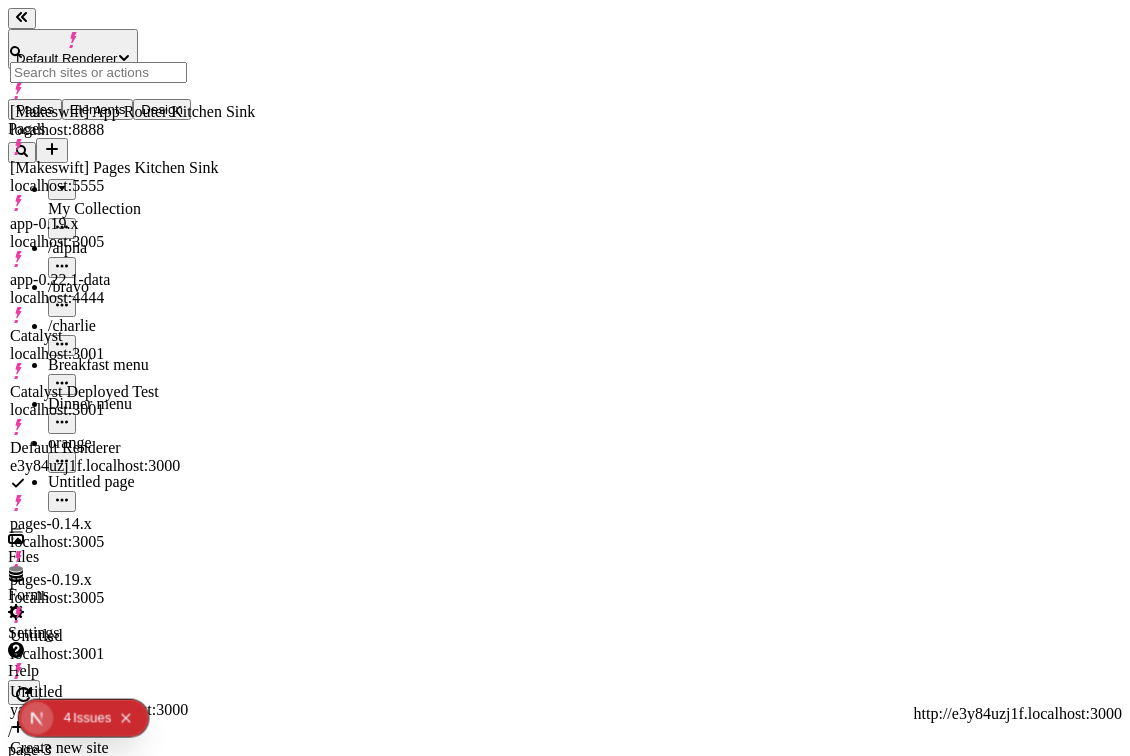click on "[Makeswift] App Router Kitchen Sink" at bounding box center [132, 112] 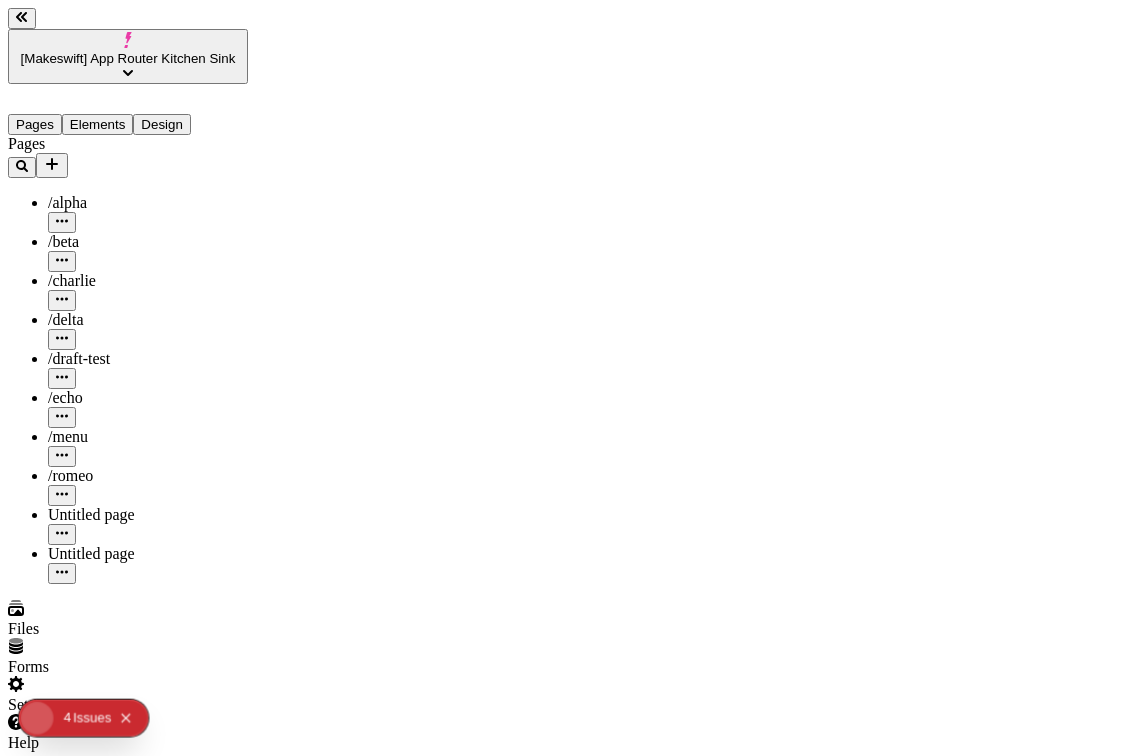 scroll, scrollTop: 0, scrollLeft: 0, axis: both 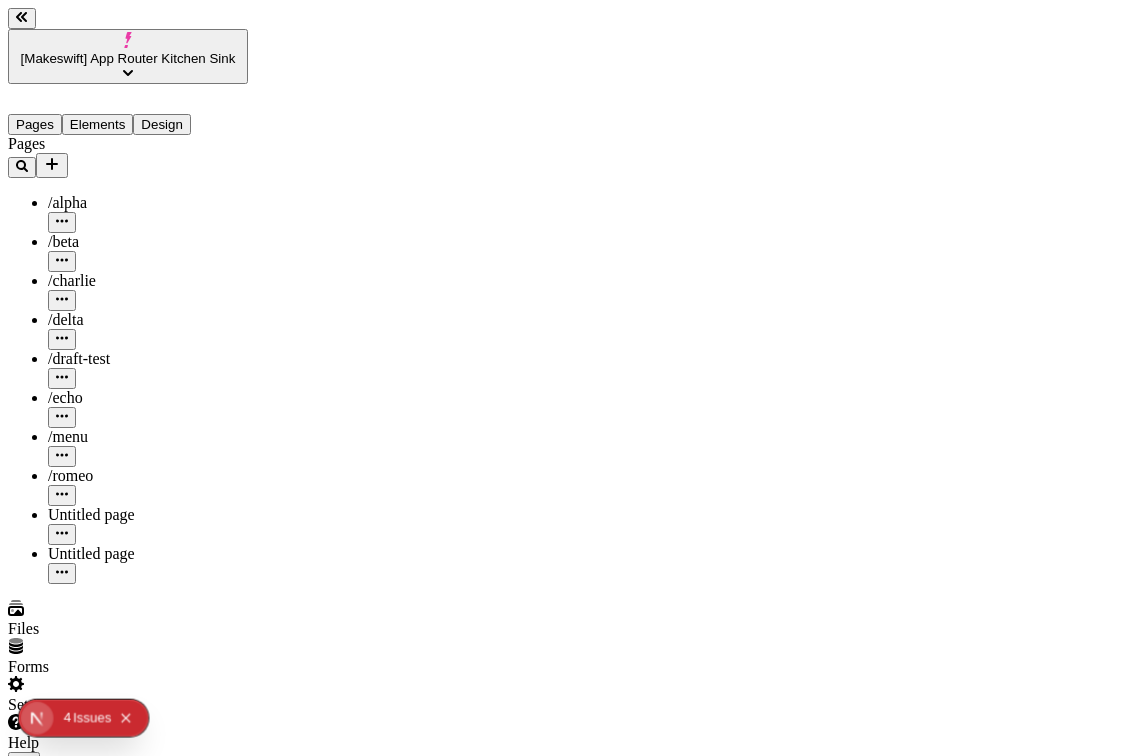 click at bounding box center (82, 925) 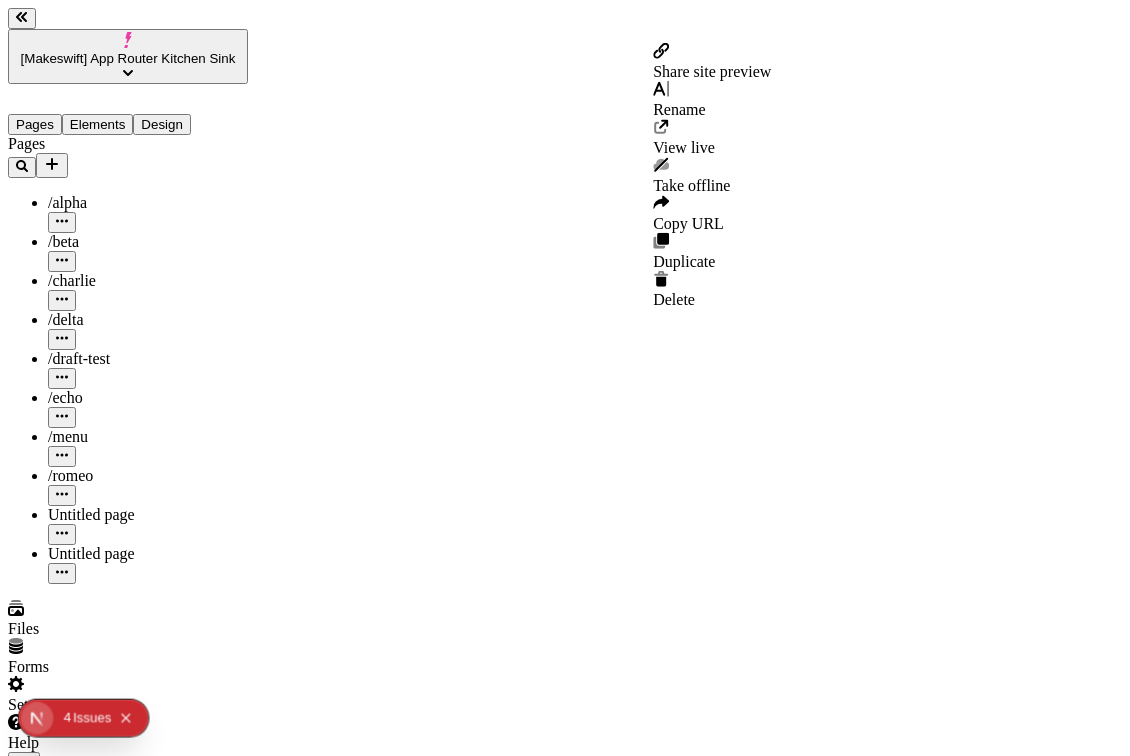 click 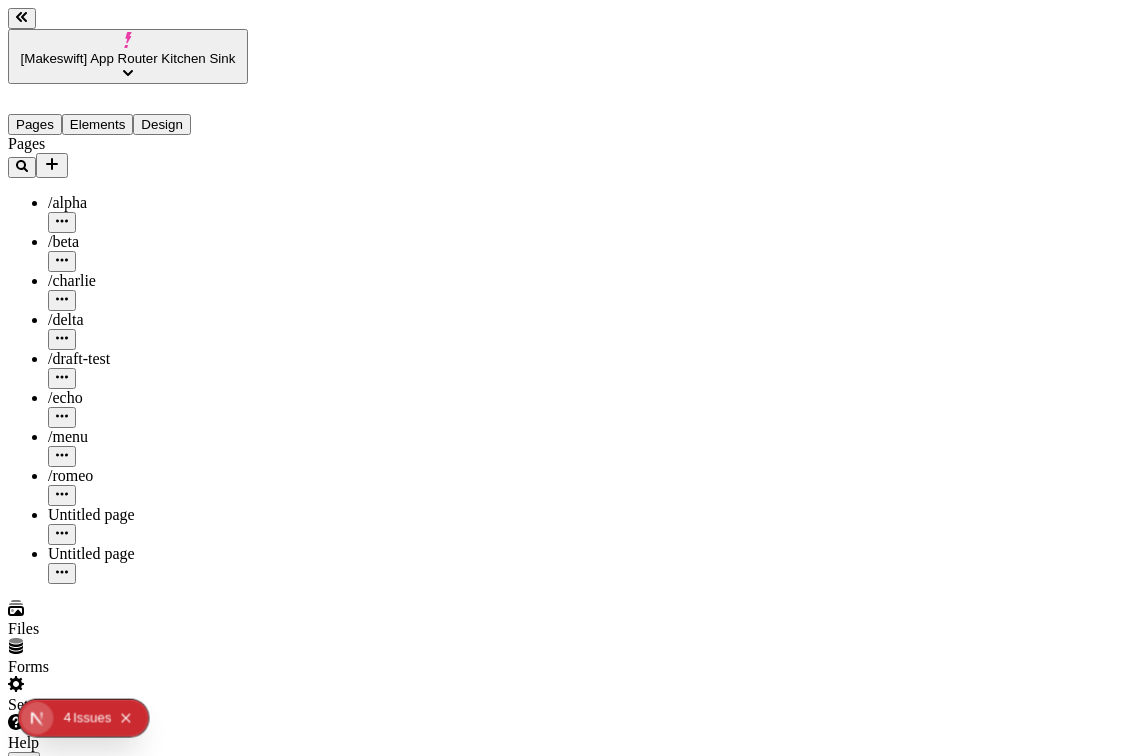 click 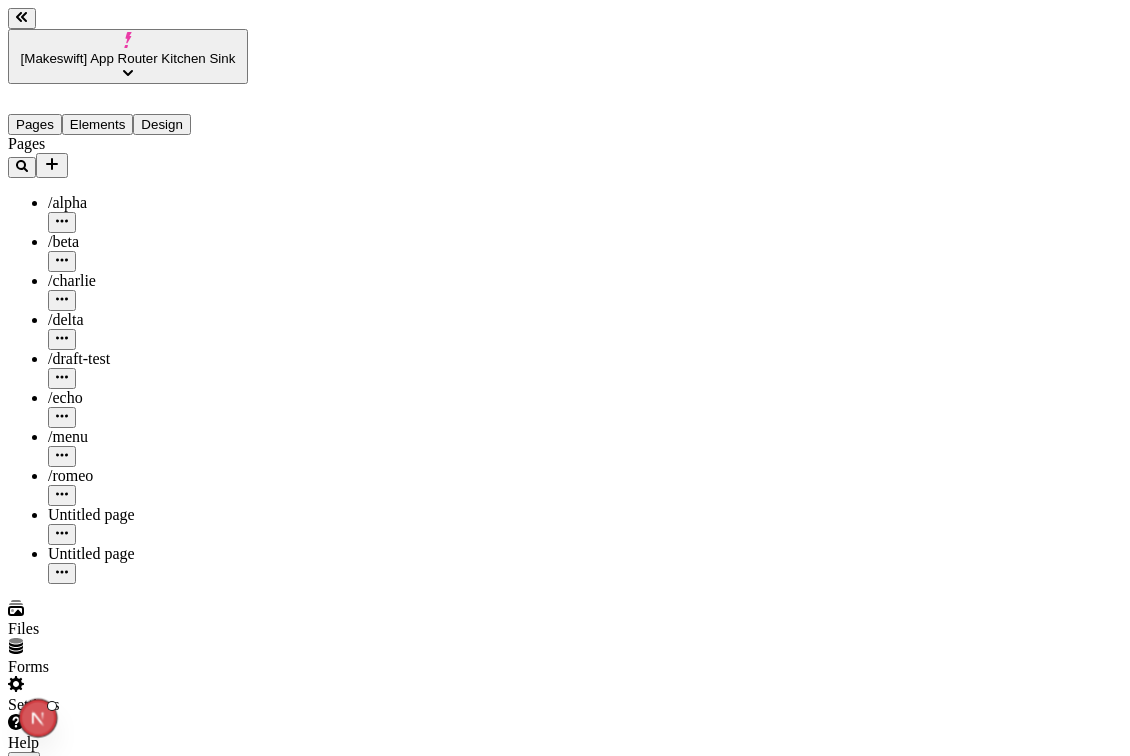 click on "Settings" at bounding box center [128, 695] 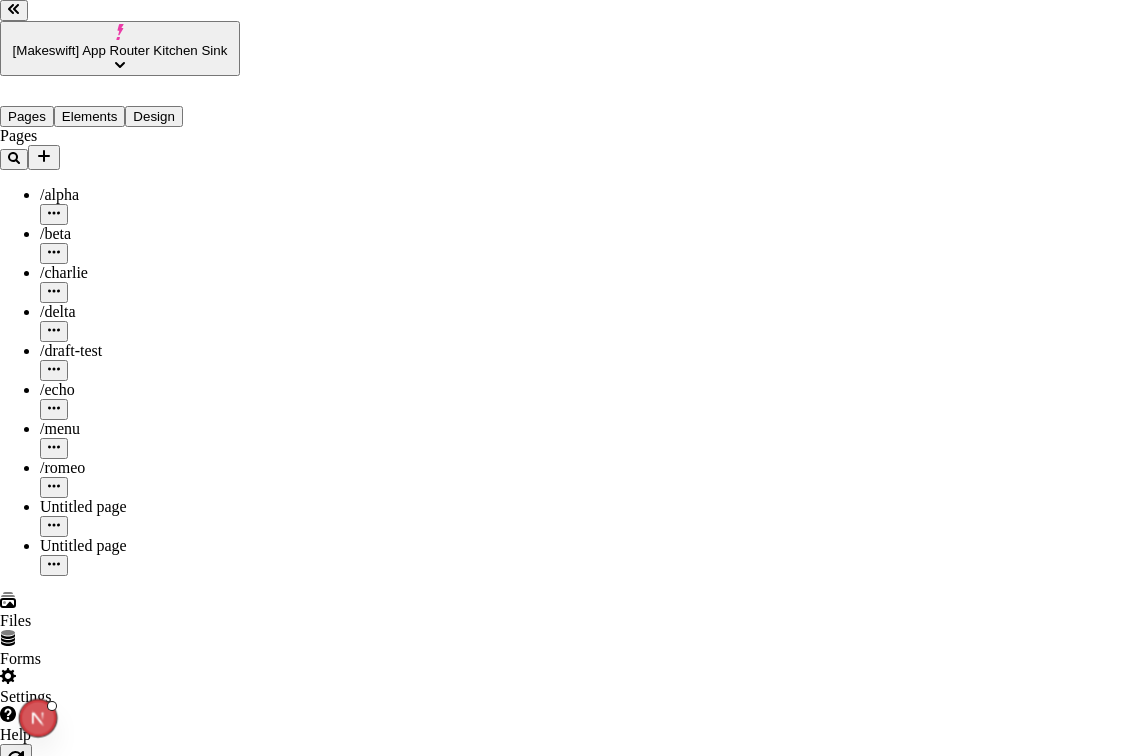 click on "Host" at bounding box center [565, 2302] 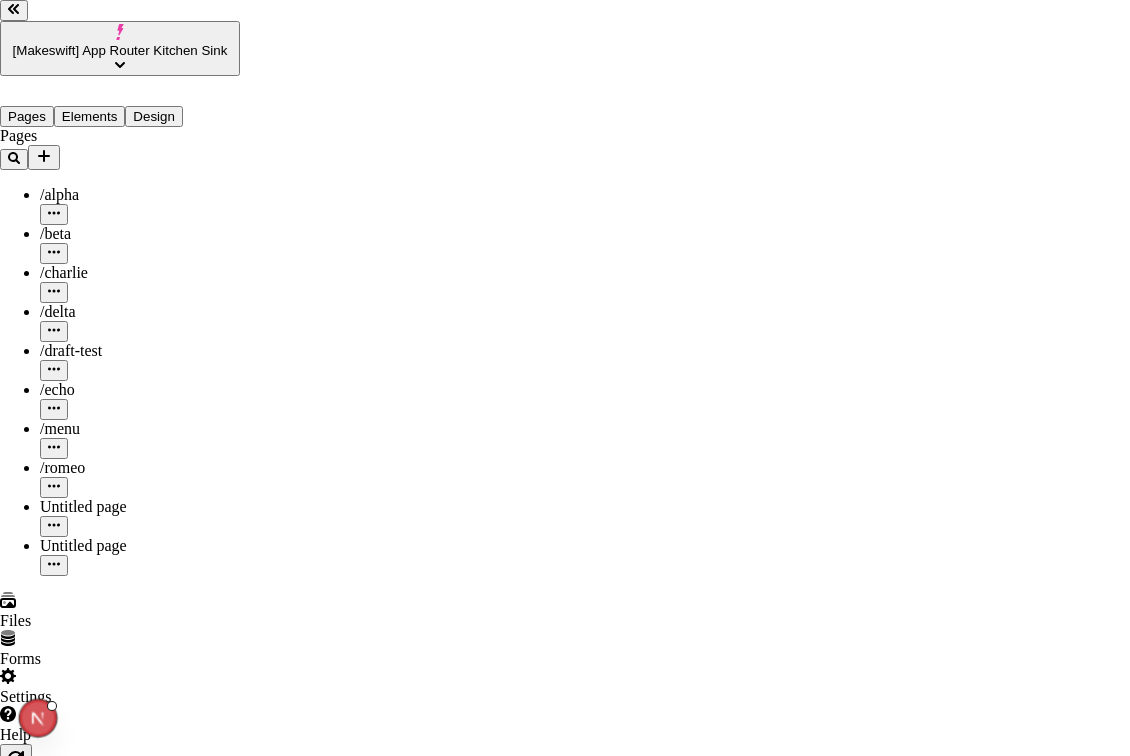 click on "Save" at bounding box center [23, 2966] 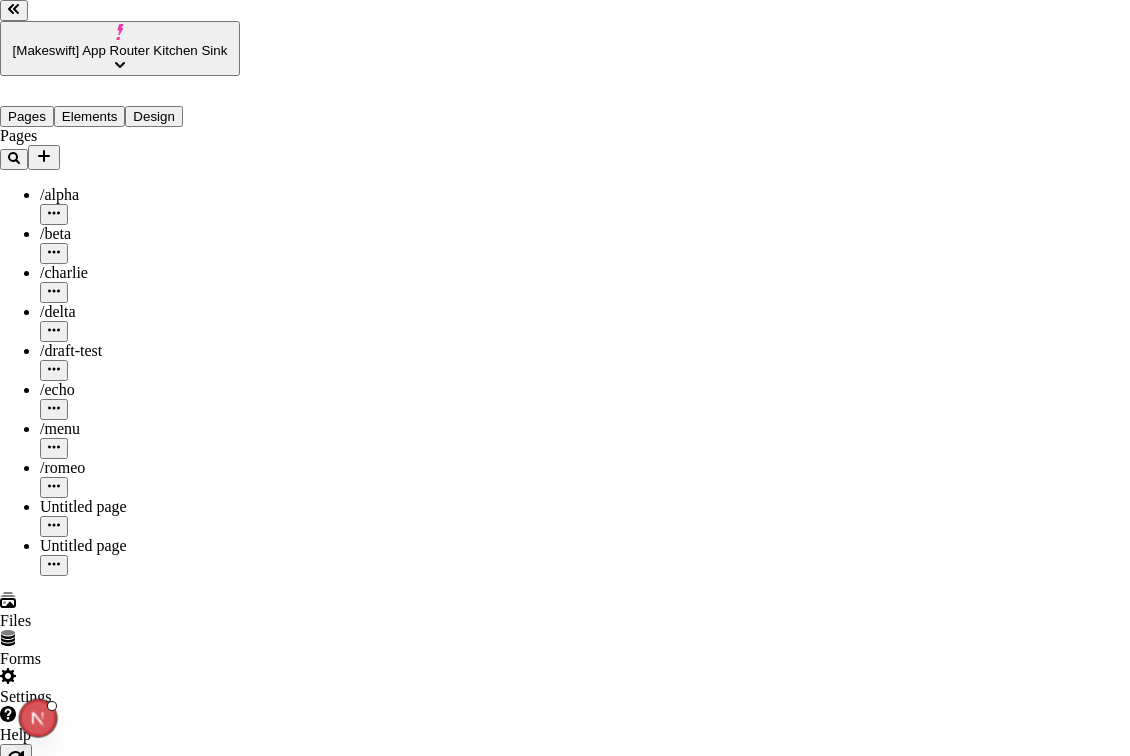 click on "Site settings Site Host Domains Locales Redirects Workspace settings Workspace Users Plans Billing Usage Integrations User settings Profile Login methods Feature previews Host To setup a Next.js app with Makeswift,   view the Quickstart docs.   If you have an existing Next.js app you want to integrate,   view the Manual setup docs. Host URL https://localhost:8888/ Save Site API key e53cdcd7-e4eb-4917-9a5f-d329dad1f64f" at bounding box center [565, 2585] 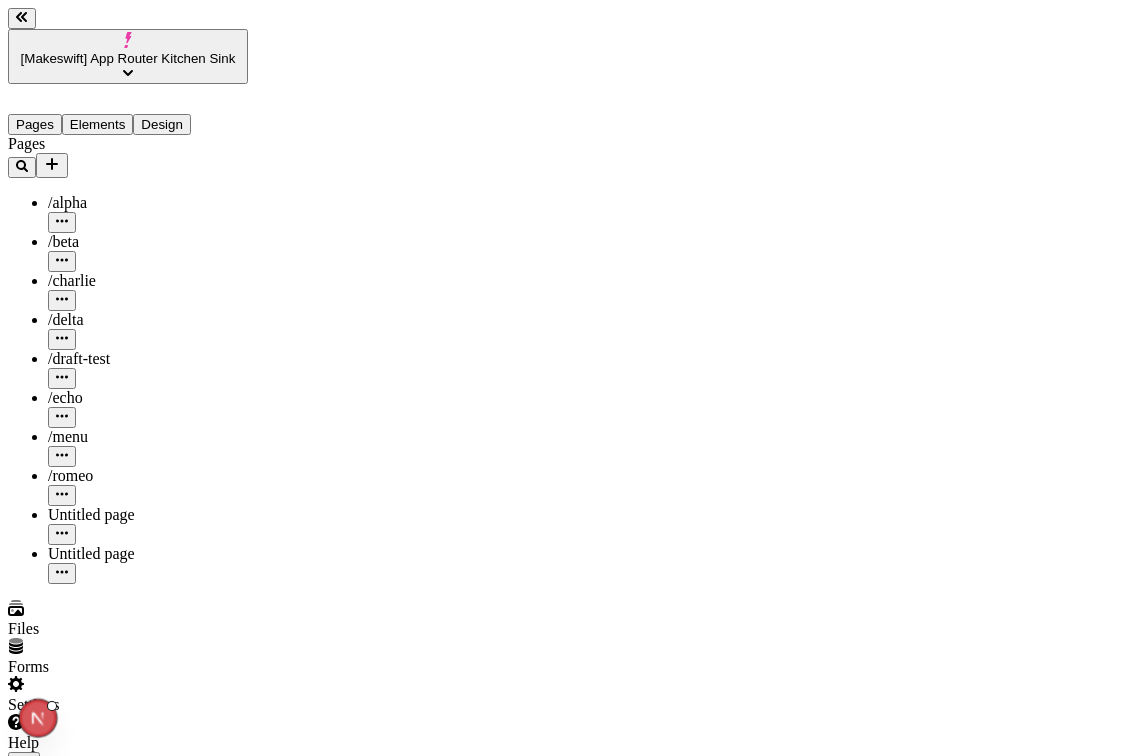 click 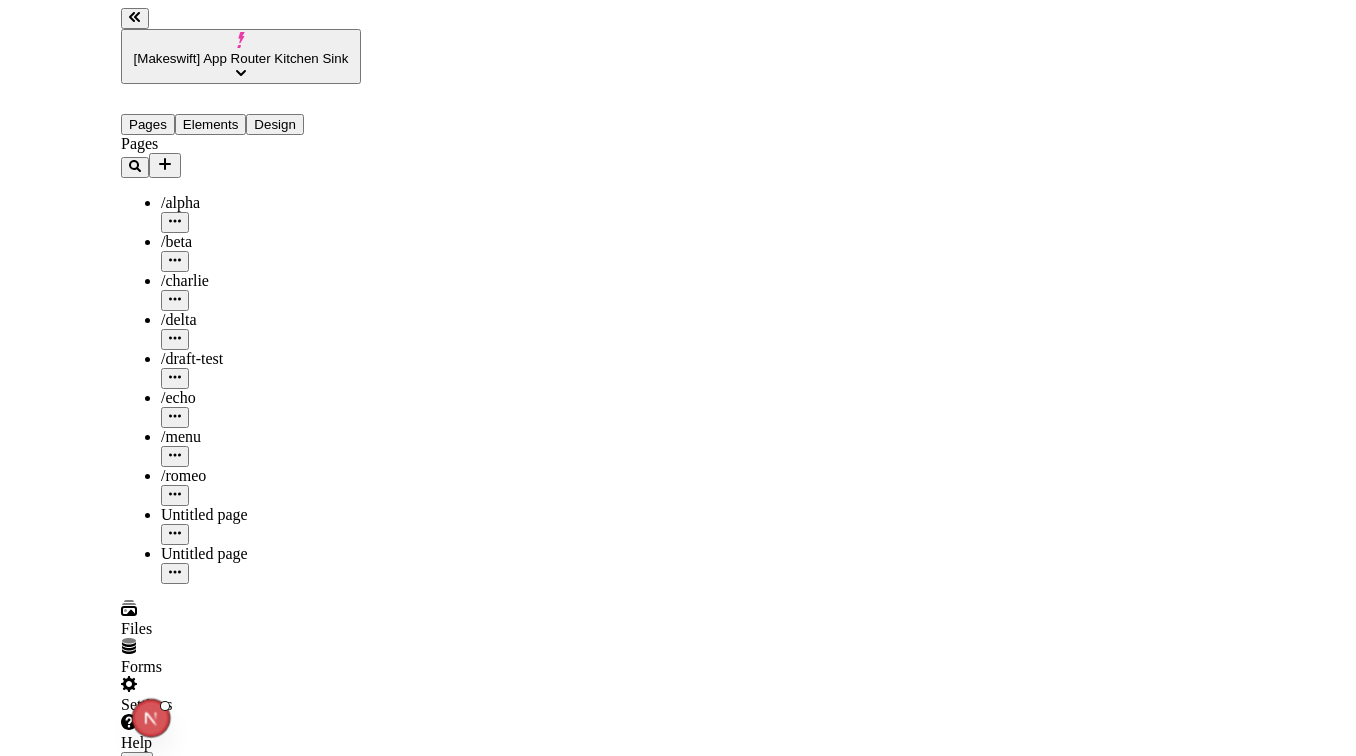 scroll, scrollTop: 0, scrollLeft: 0, axis: both 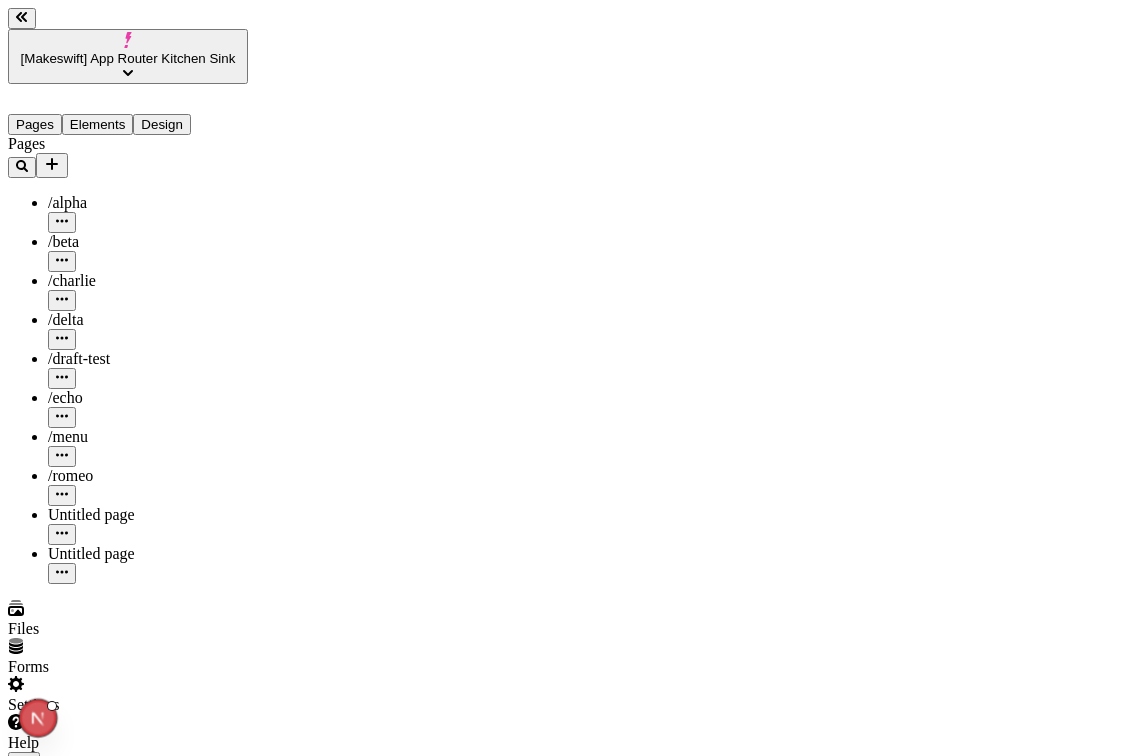 click 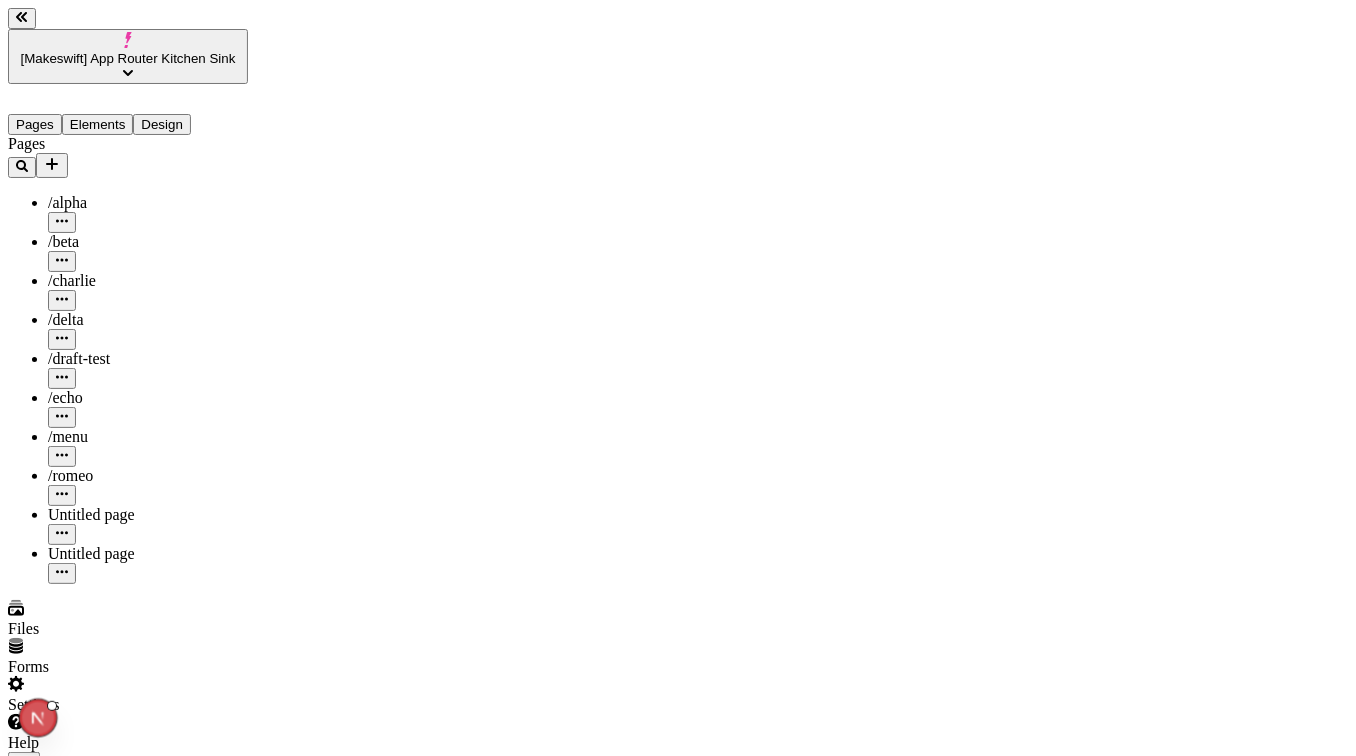 scroll, scrollTop: 0, scrollLeft: 3, axis: horizontal 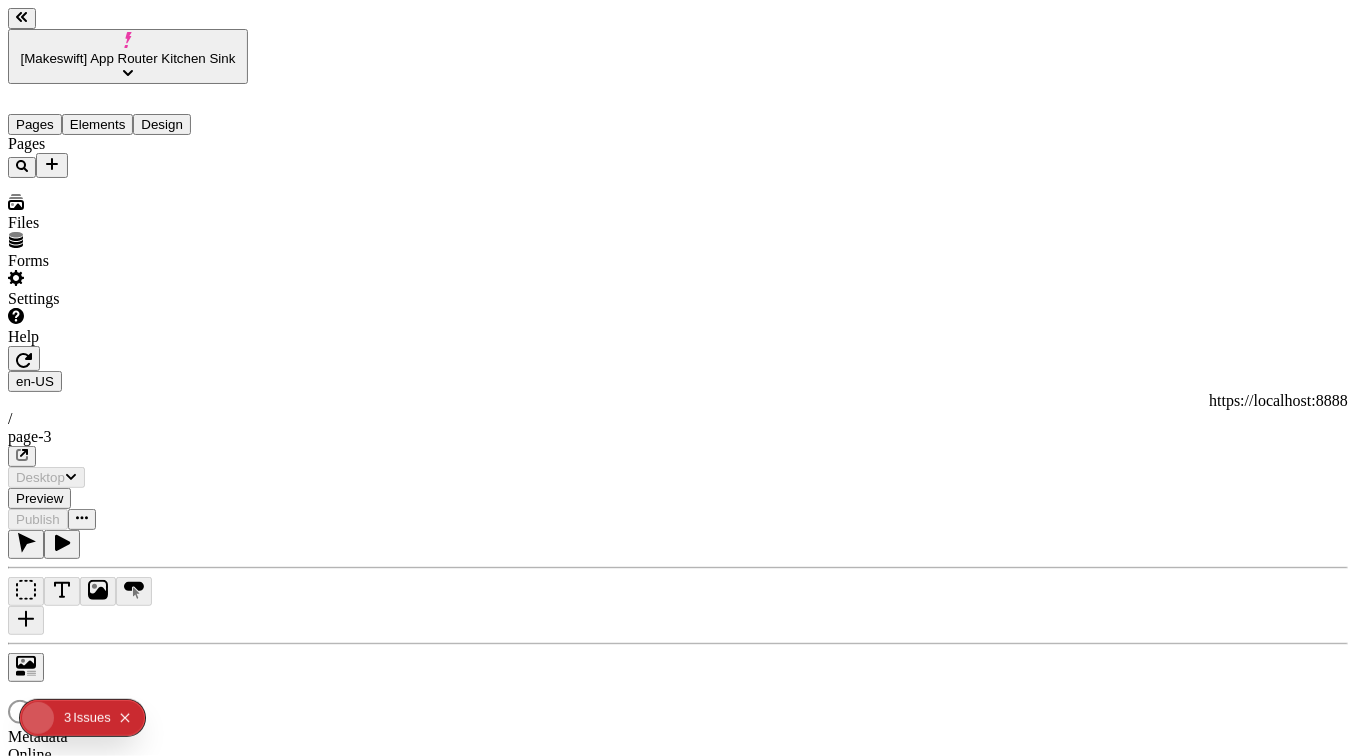 type on "/page-3" 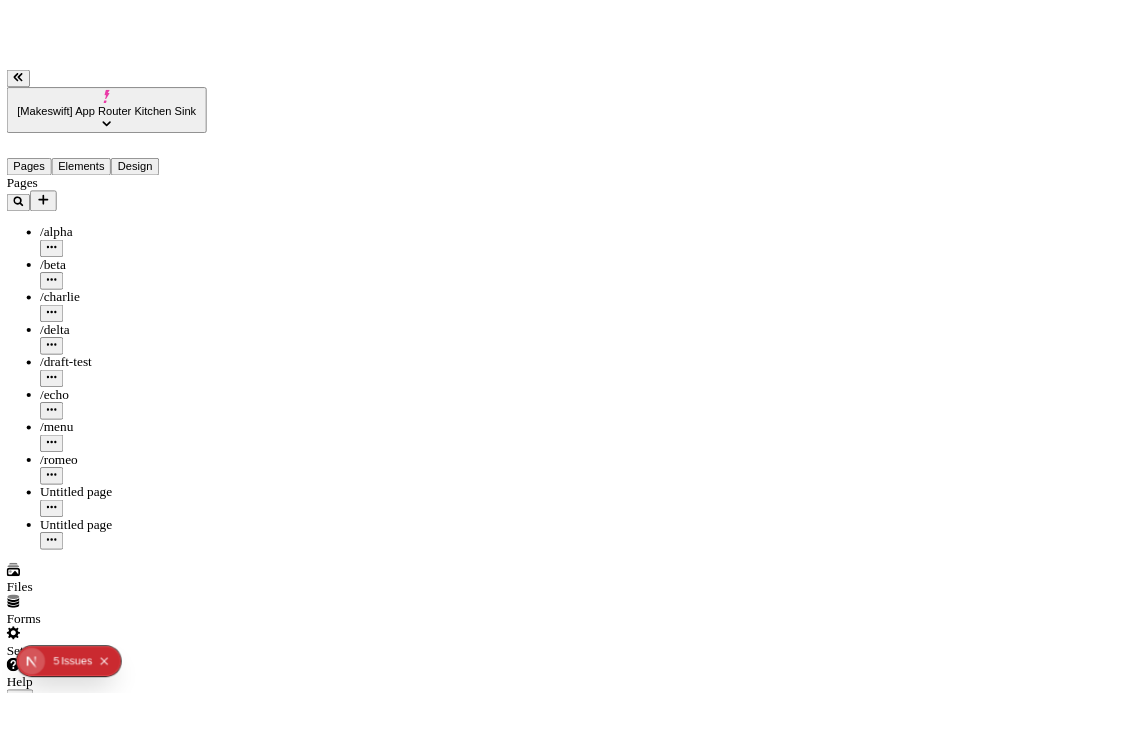 scroll, scrollTop: 0, scrollLeft: 0, axis: both 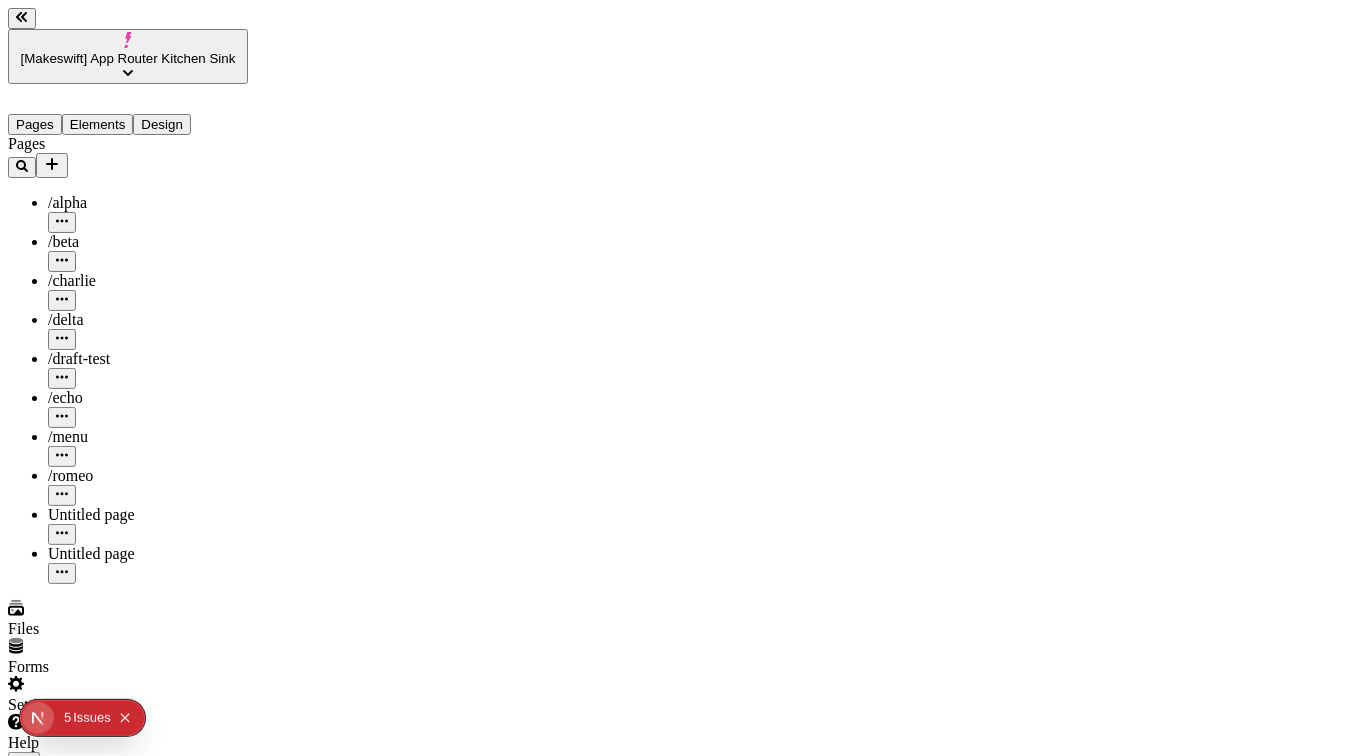 click at bounding box center [678, 1068] 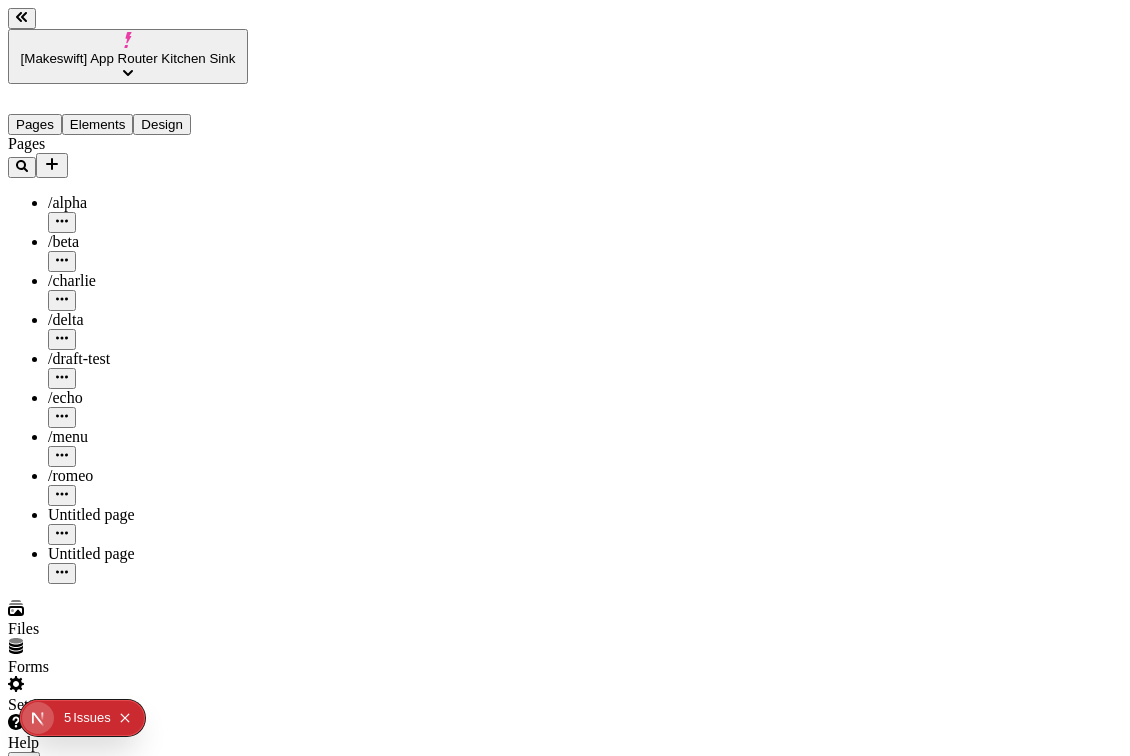 click on "Preview" at bounding box center [39, 904] 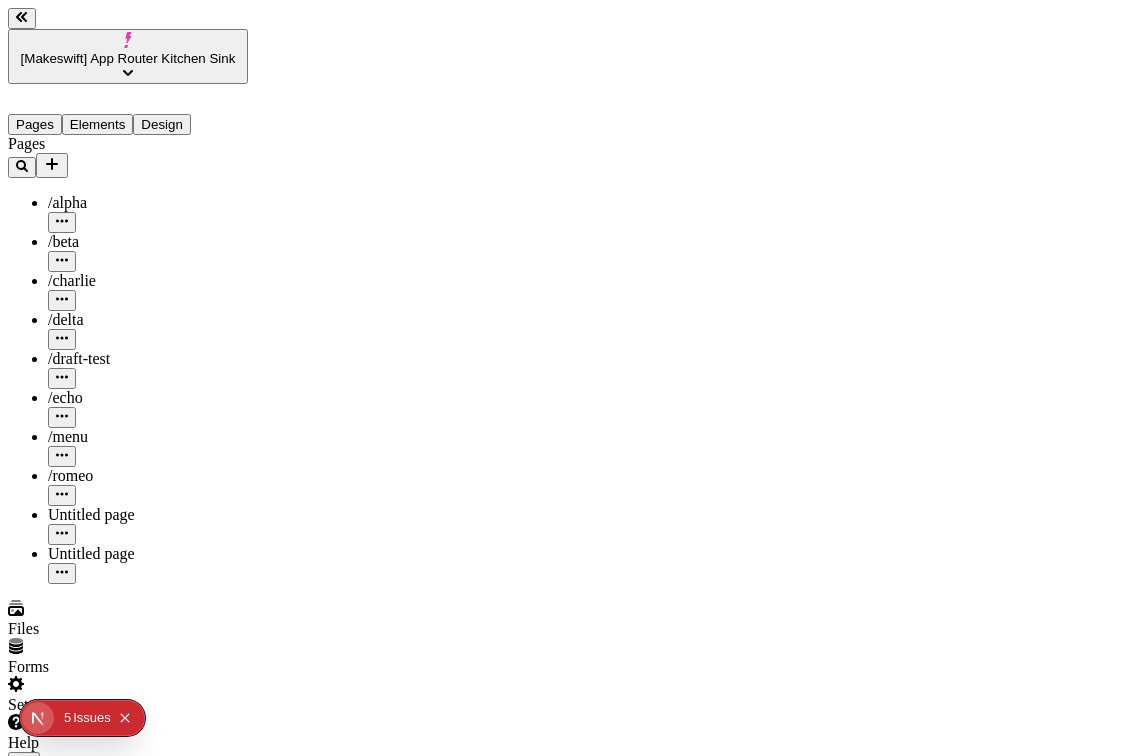 click 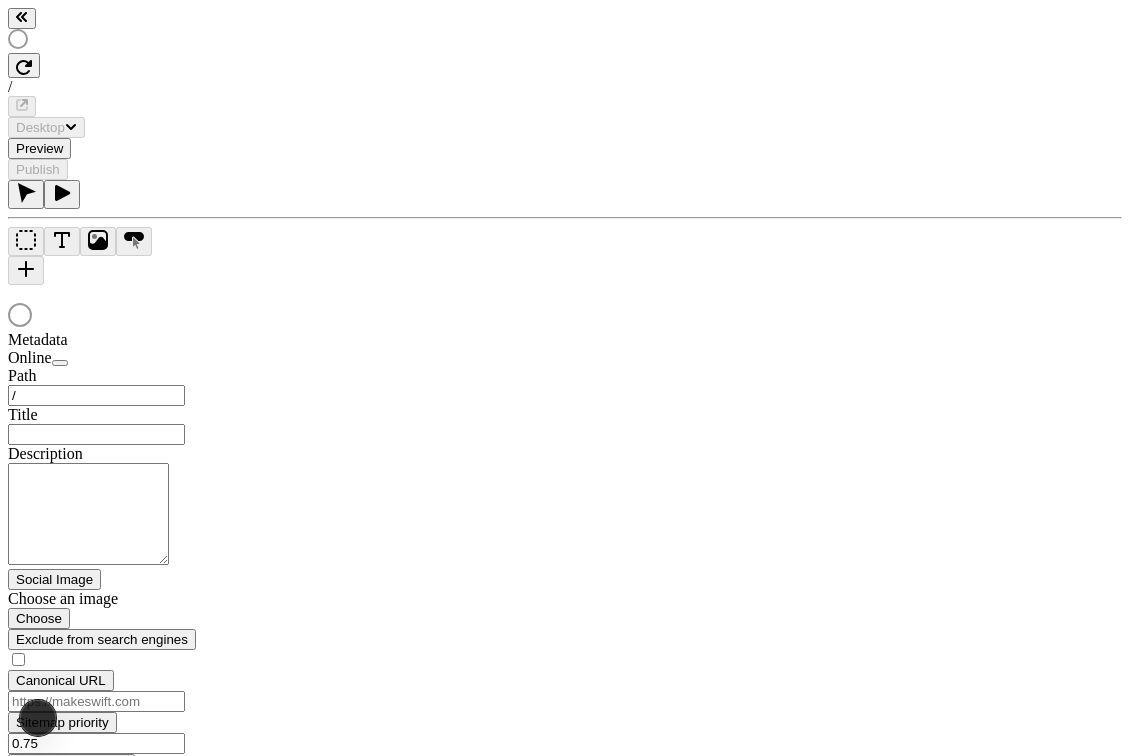 scroll, scrollTop: 0, scrollLeft: 0, axis: both 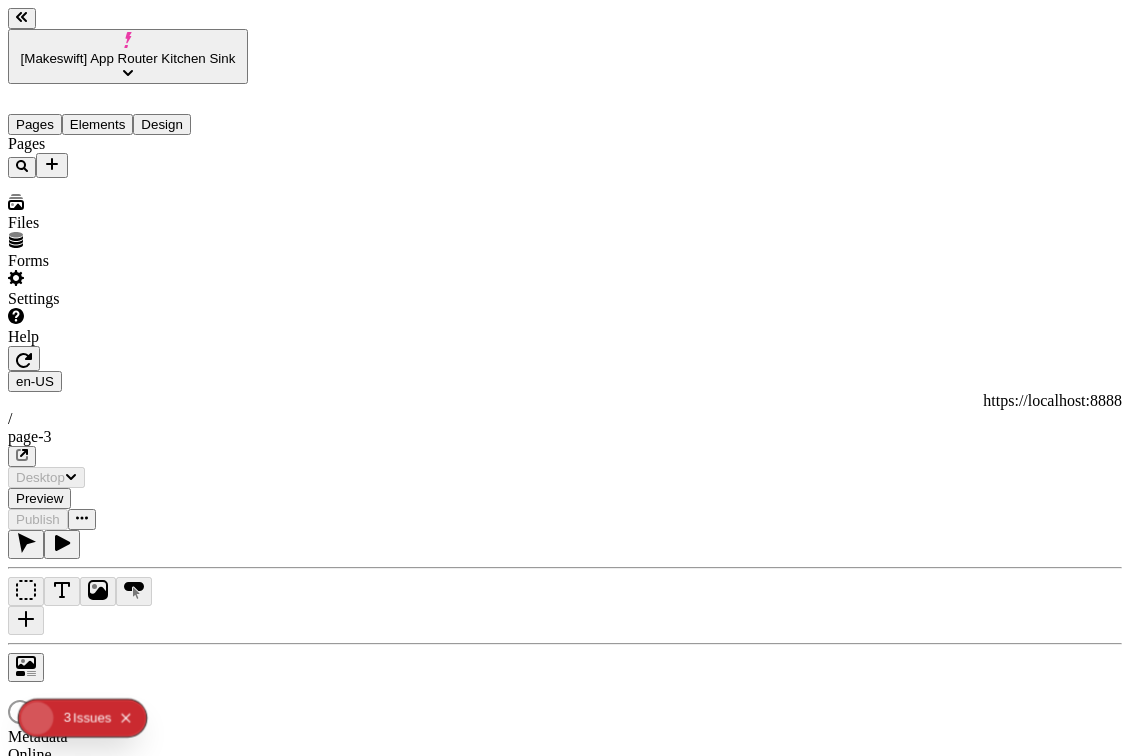 type on "/page-3" 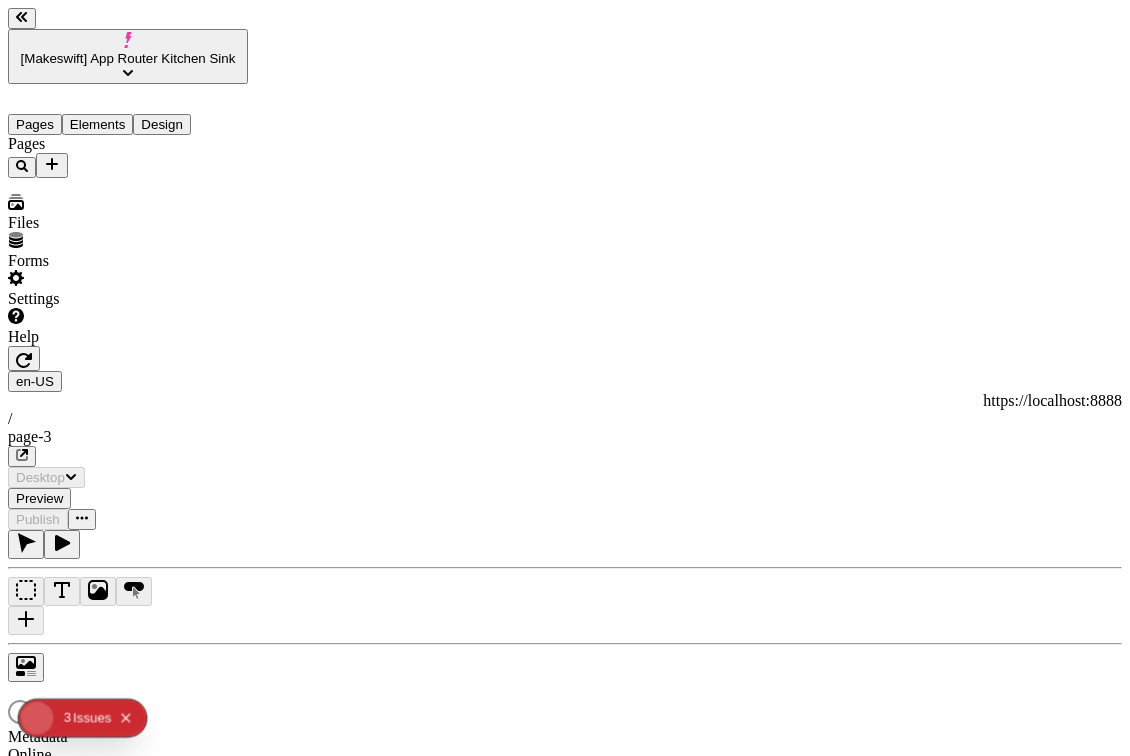 scroll, scrollTop: 0, scrollLeft: 0, axis: both 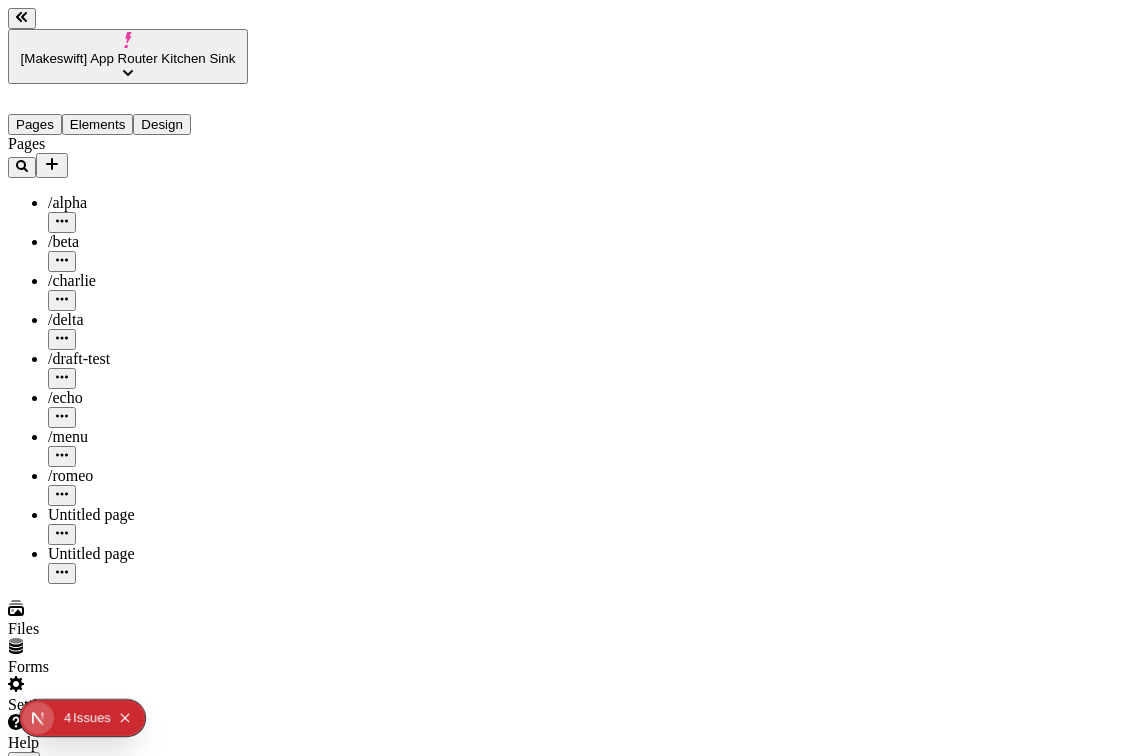 click on "/romeo" at bounding box center [148, 486] 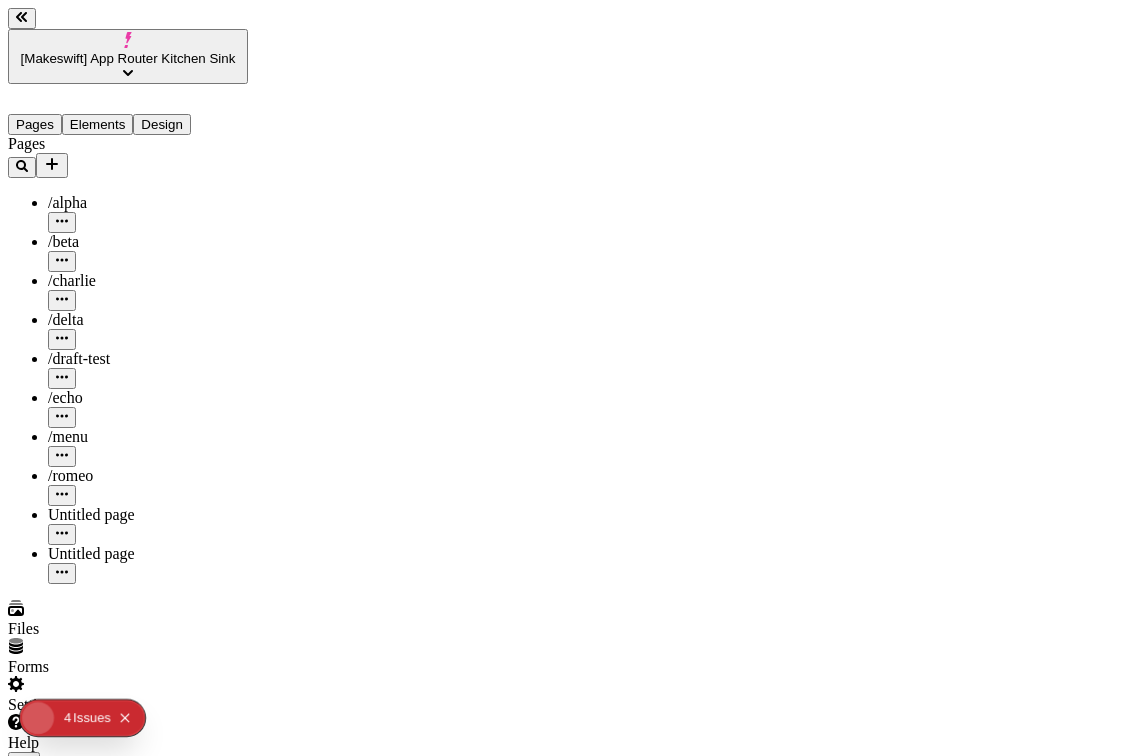 type on "/page-2" 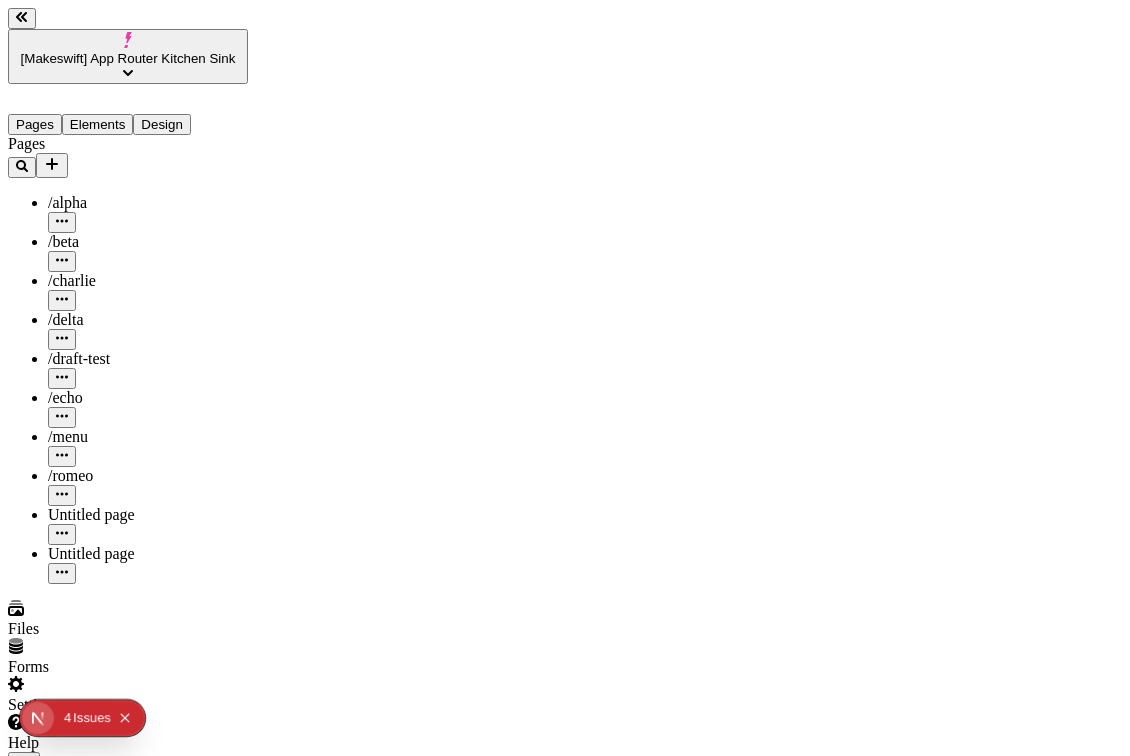 click on "Untitled page" at bounding box center (148, 564) 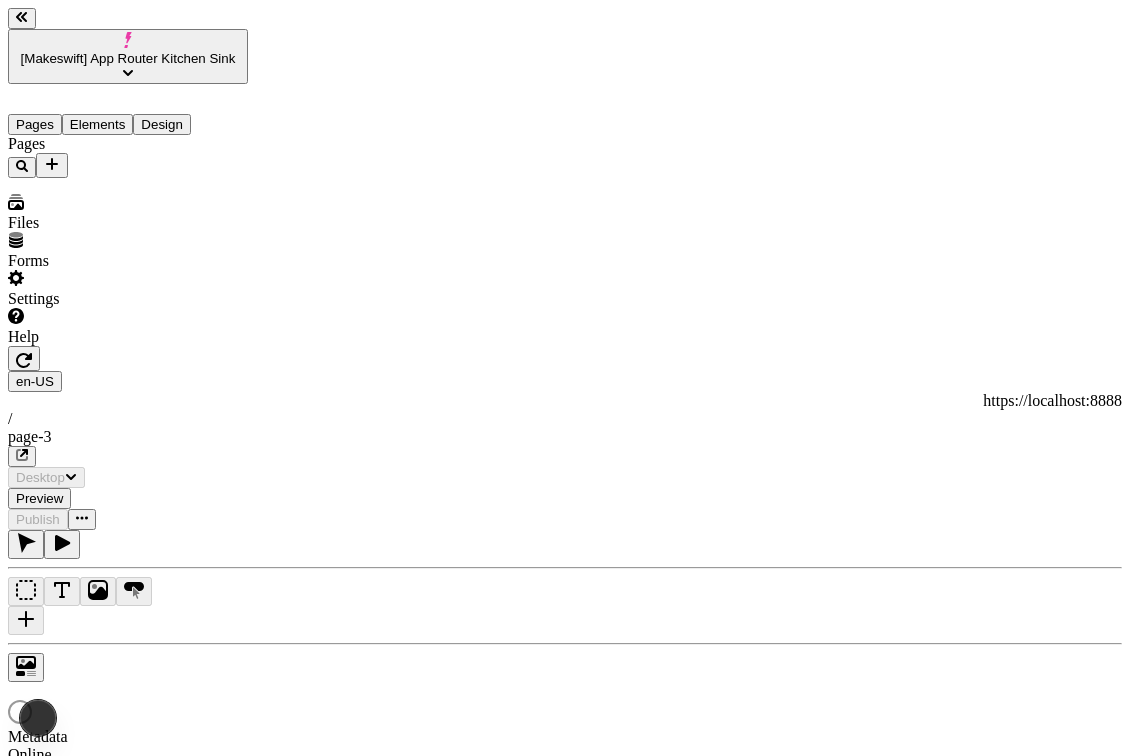 scroll, scrollTop: 0, scrollLeft: 0, axis: both 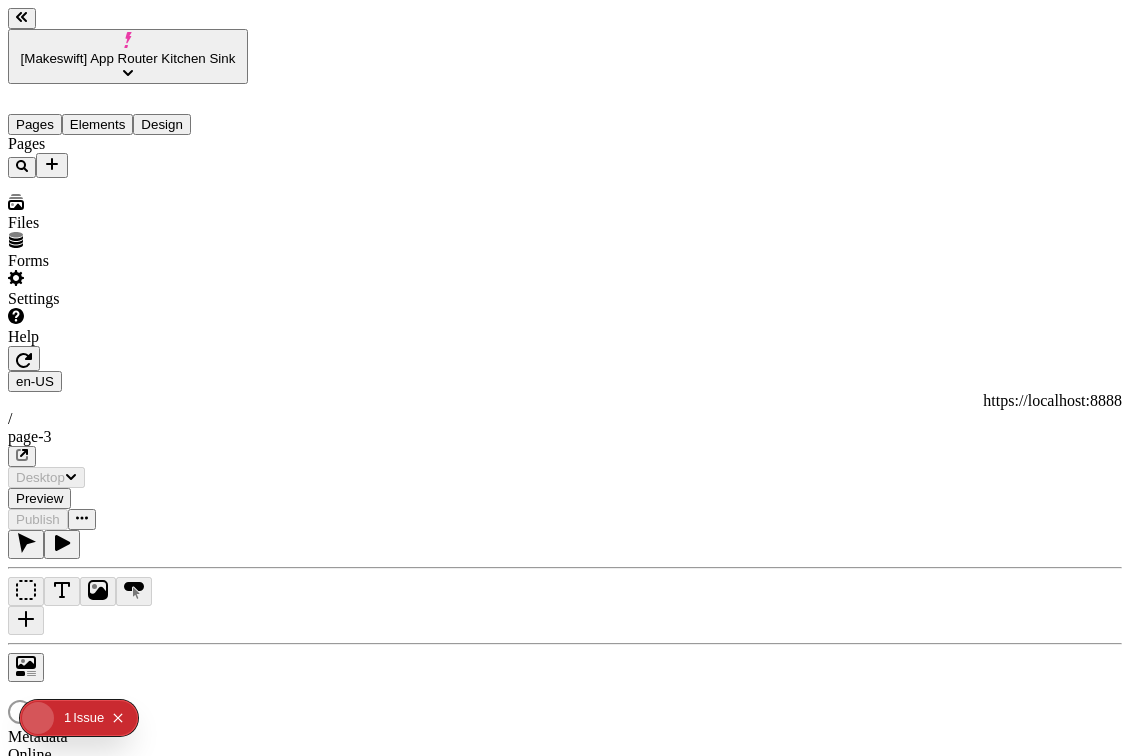 type on "/page-3" 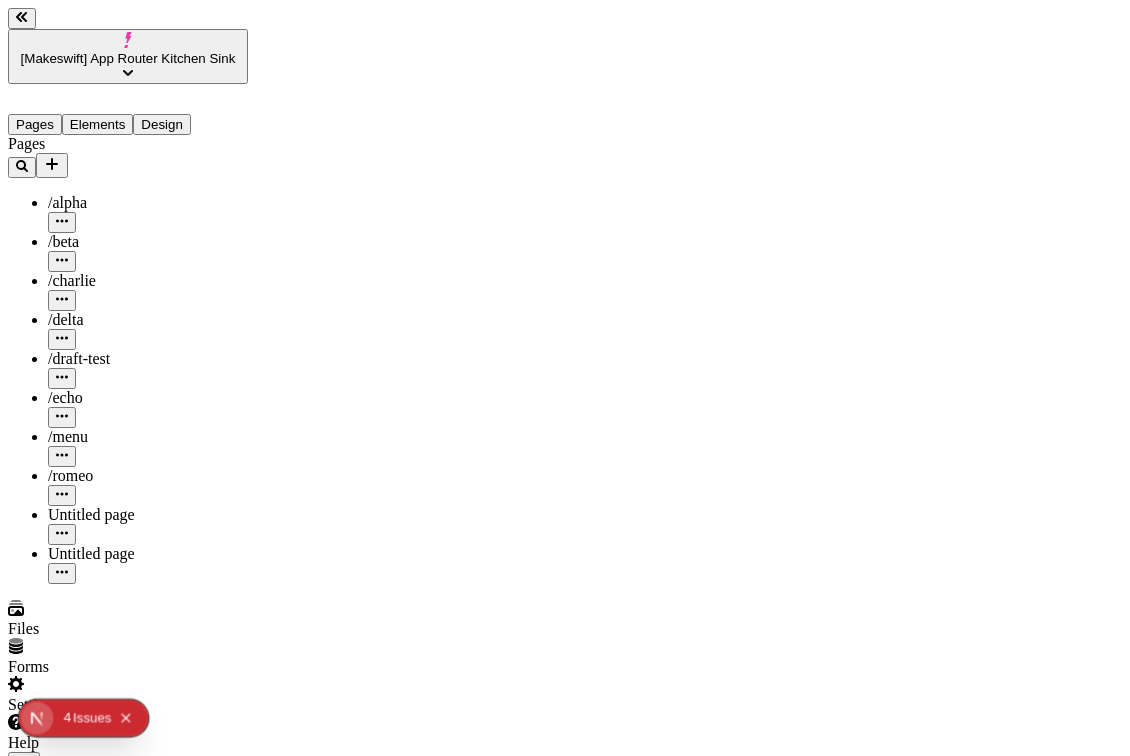 click 